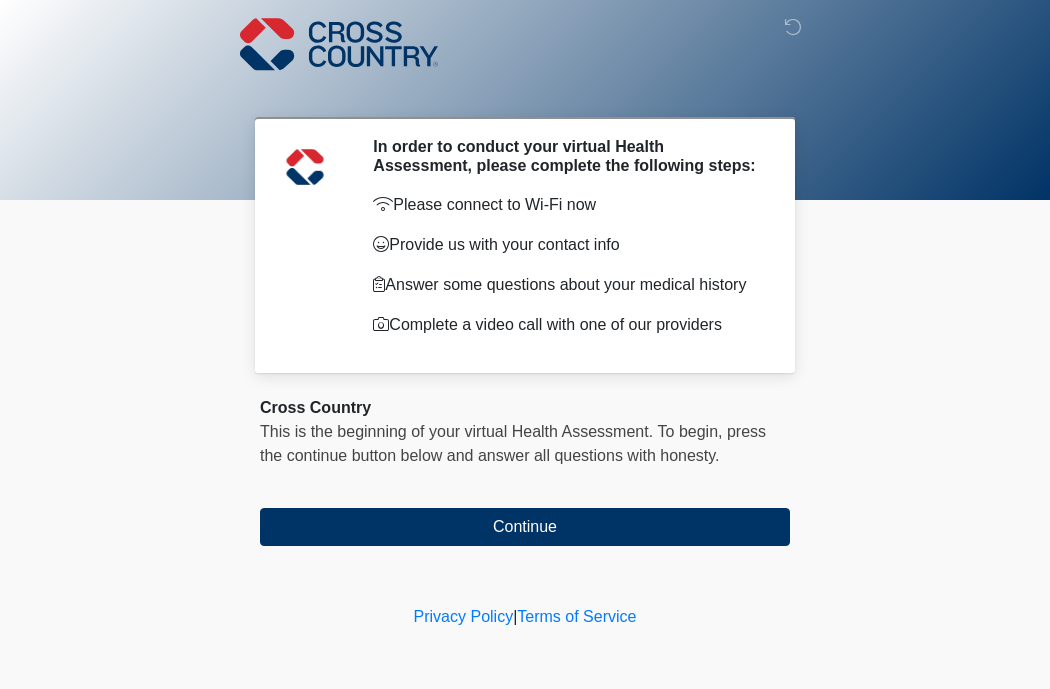 scroll, scrollTop: 0, scrollLeft: 0, axis: both 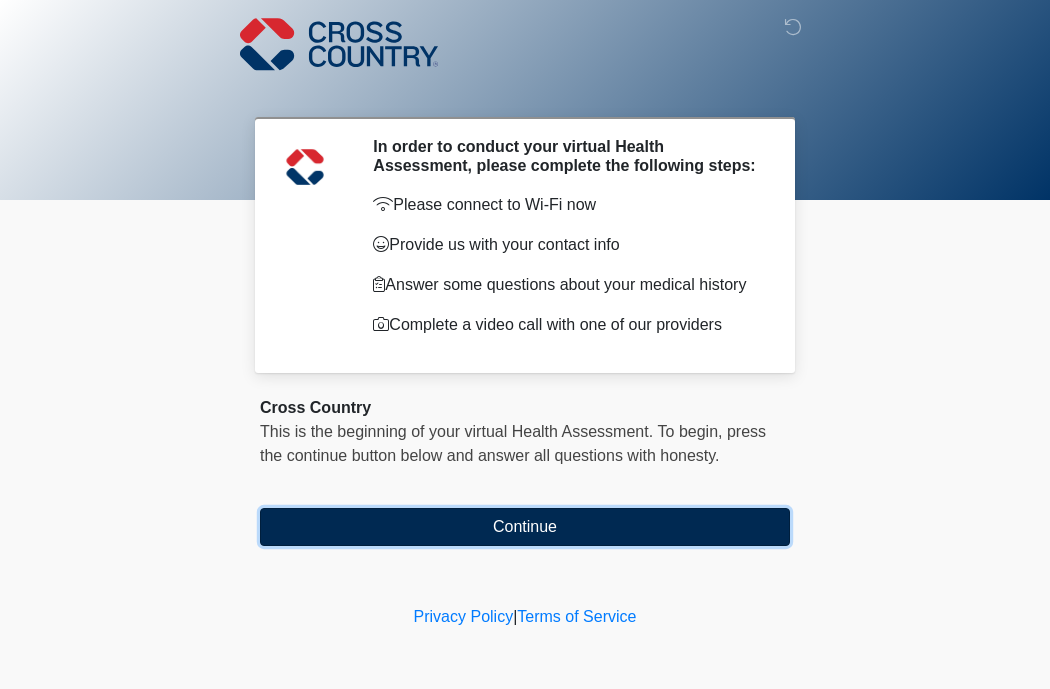 click on "Continue" at bounding box center [525, 527] 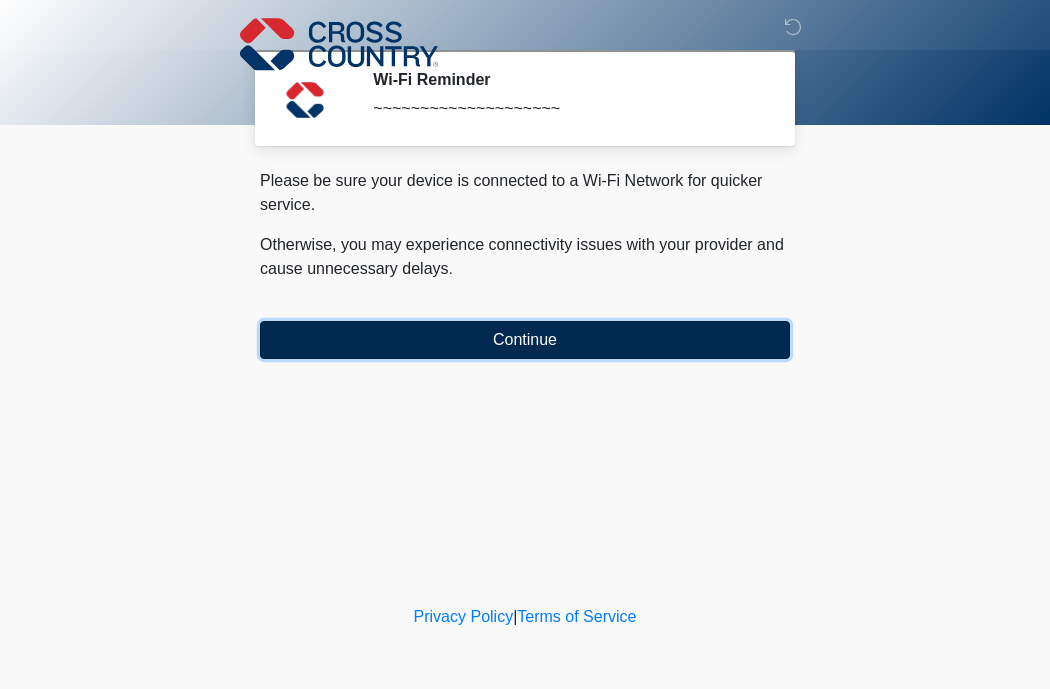 click on "Continue" at bounding box center [525, 340] 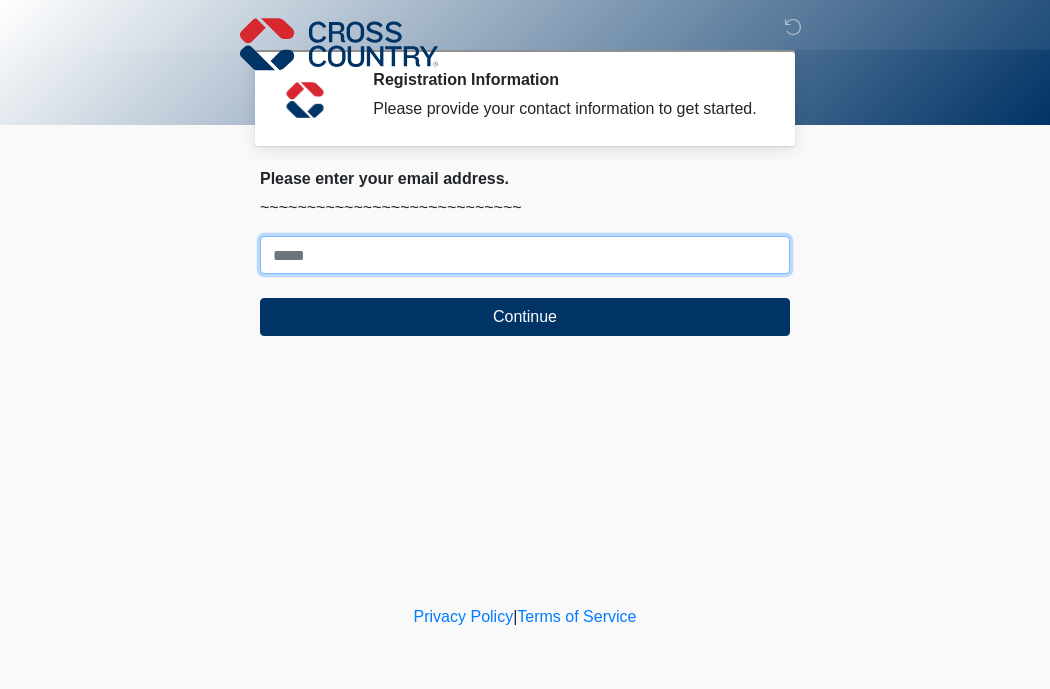 click on "Where should we email your response?" at bounding box center (525, 255) 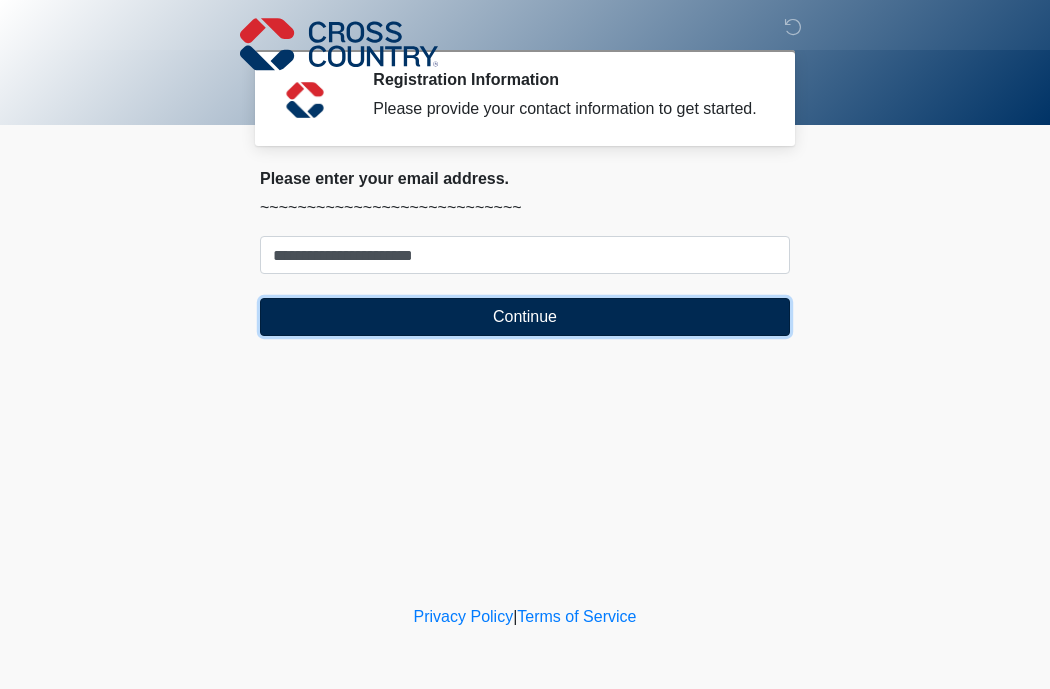 click on "Continue" at bounding box center (525, 317) 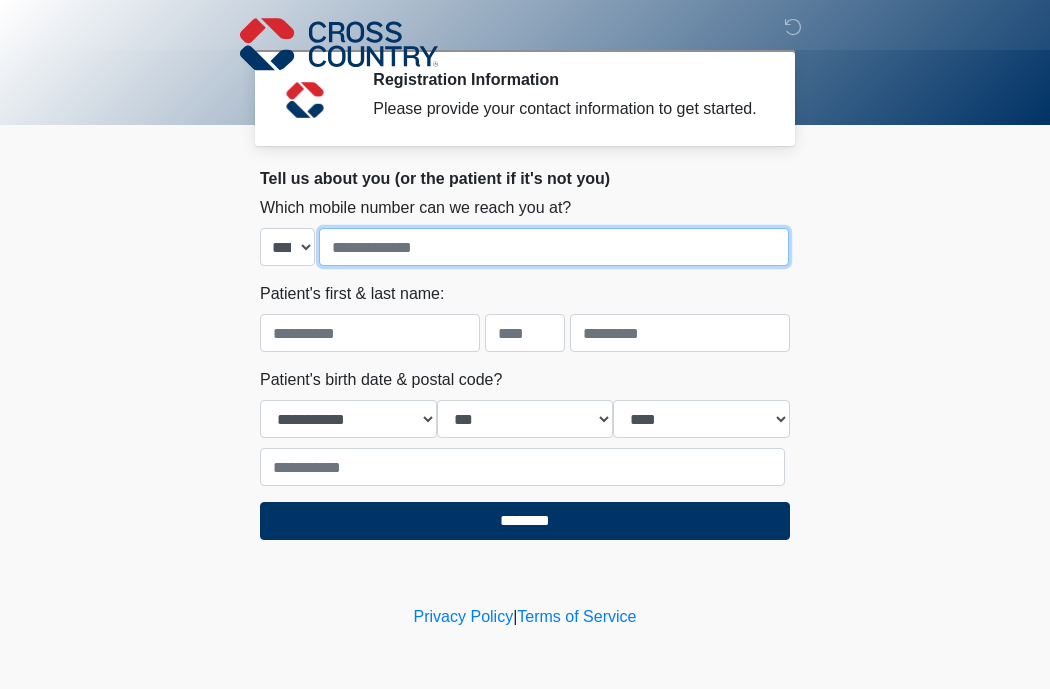 click at bounding box center [554, 247] 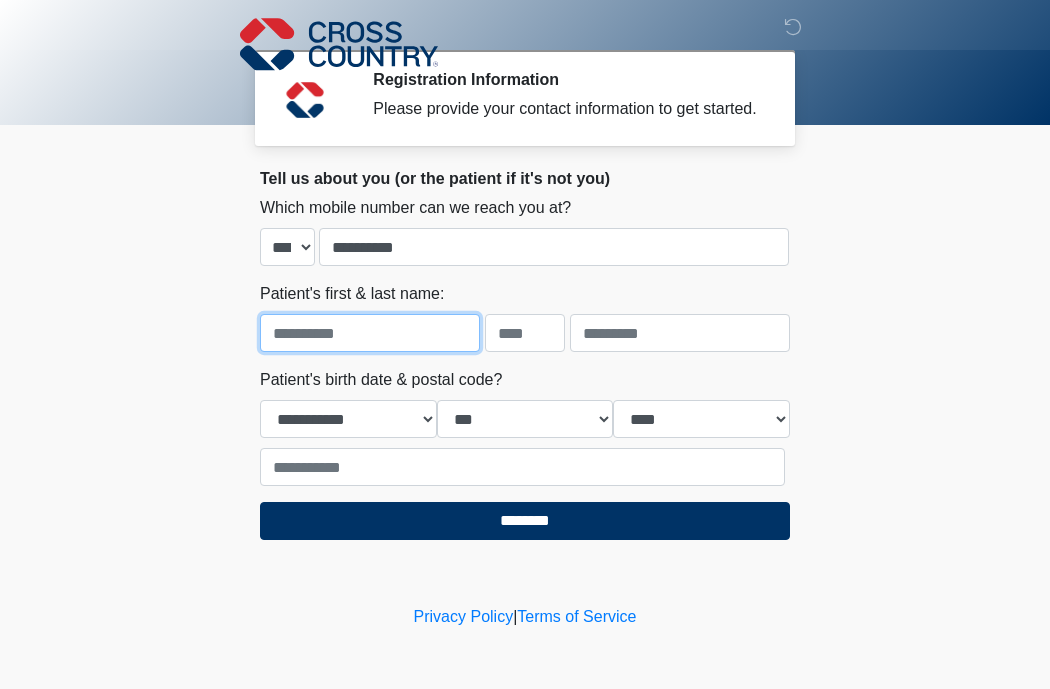 type on "****" 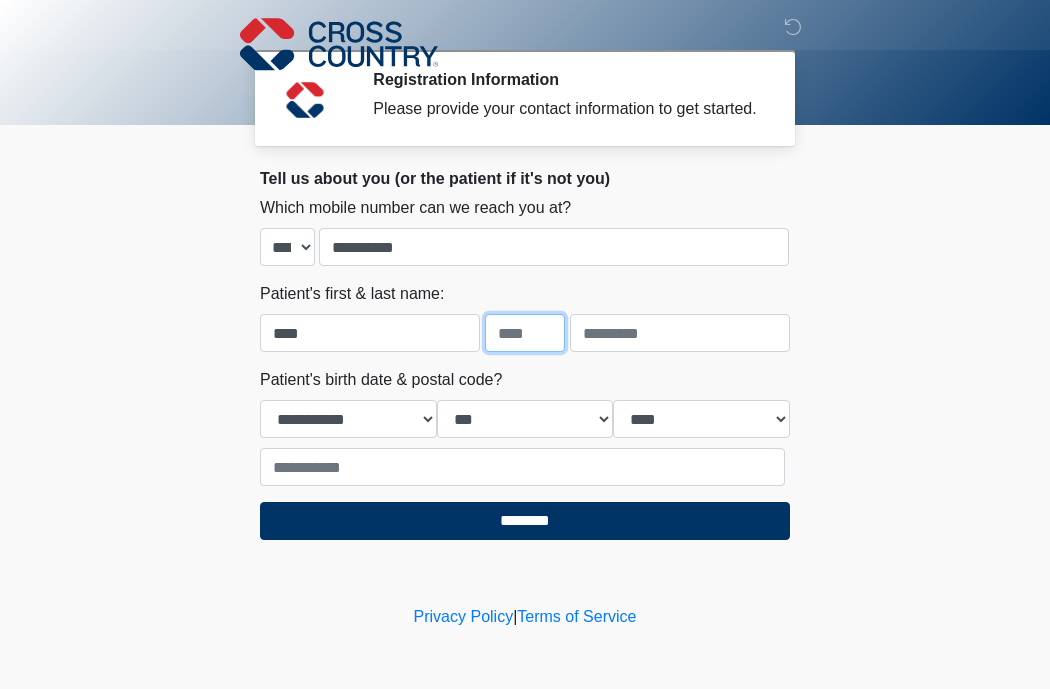 type on "*" 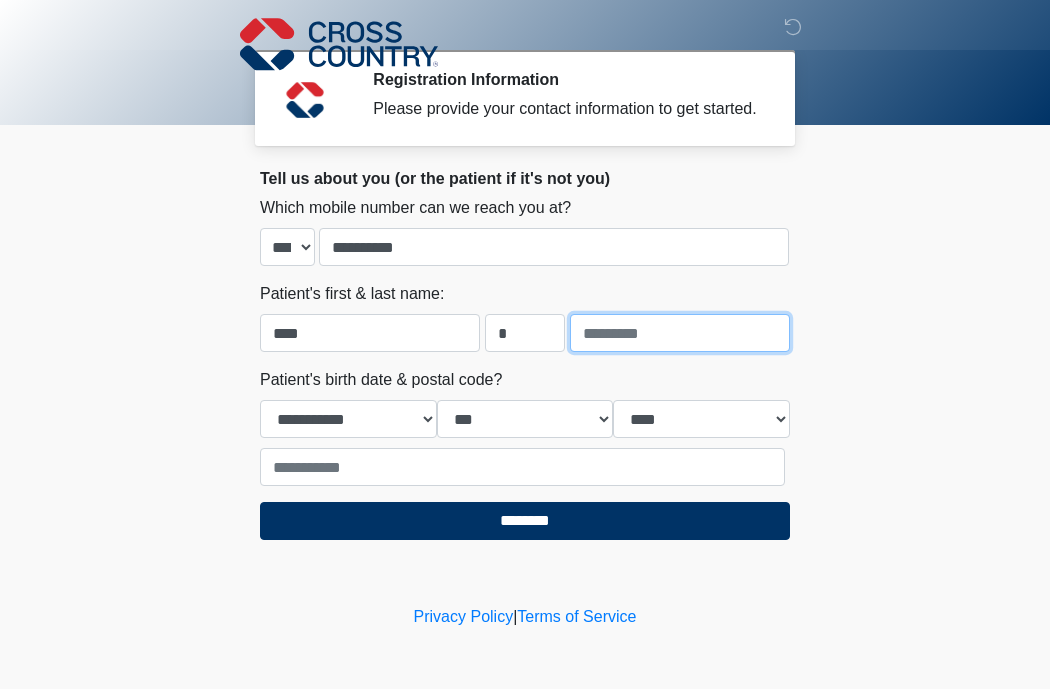 type on "****" 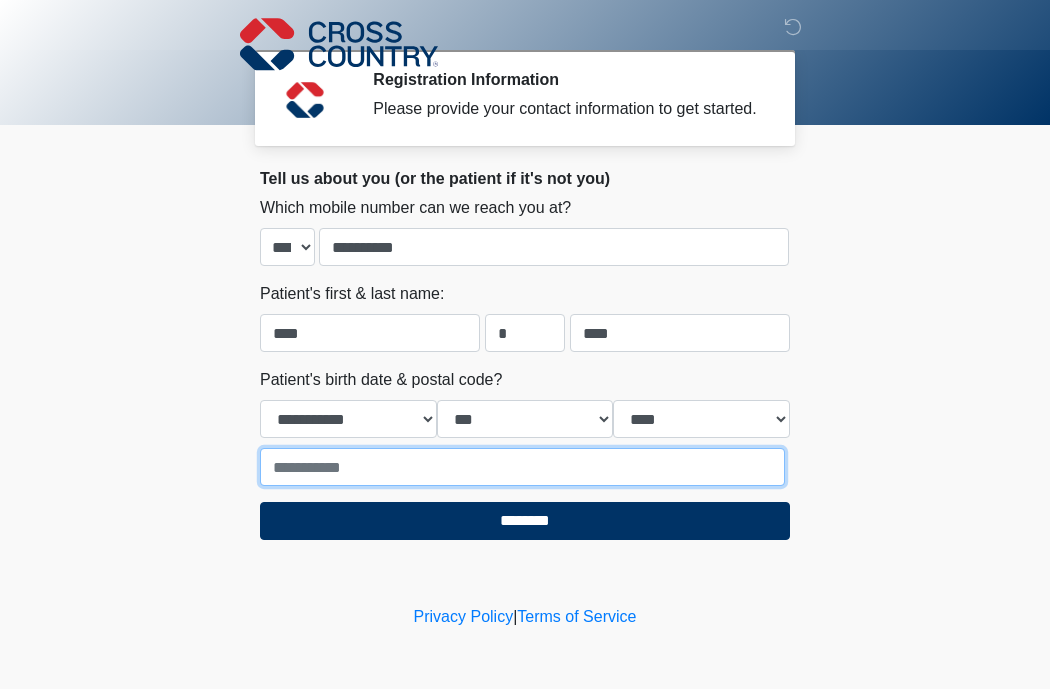 type on "*****" 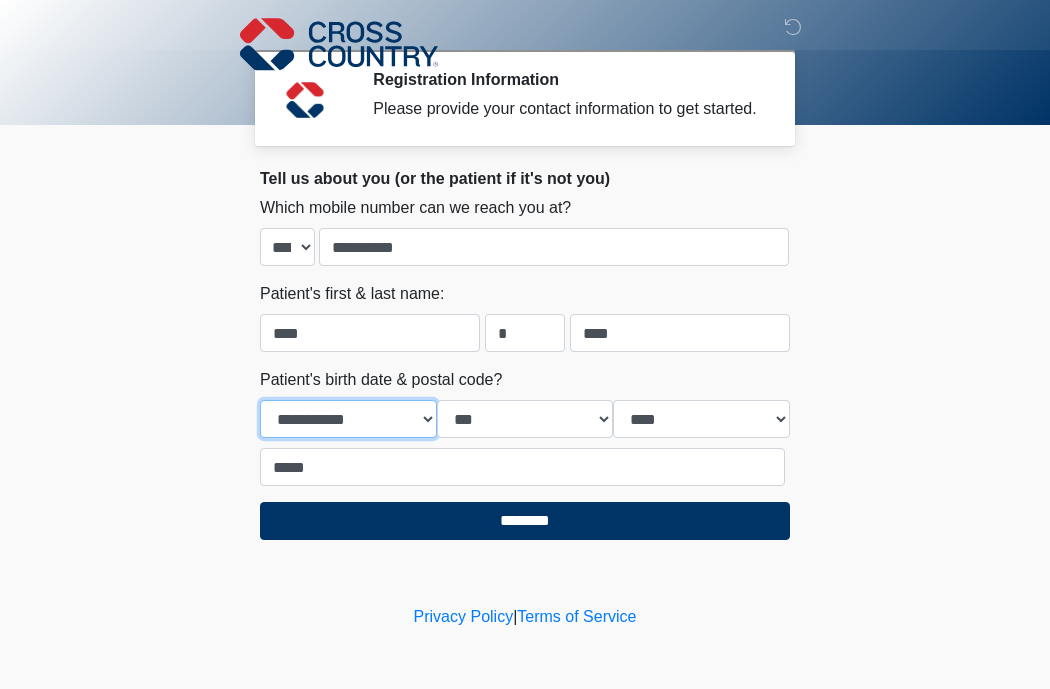 click on "**********" at bounding box center (348, 419) 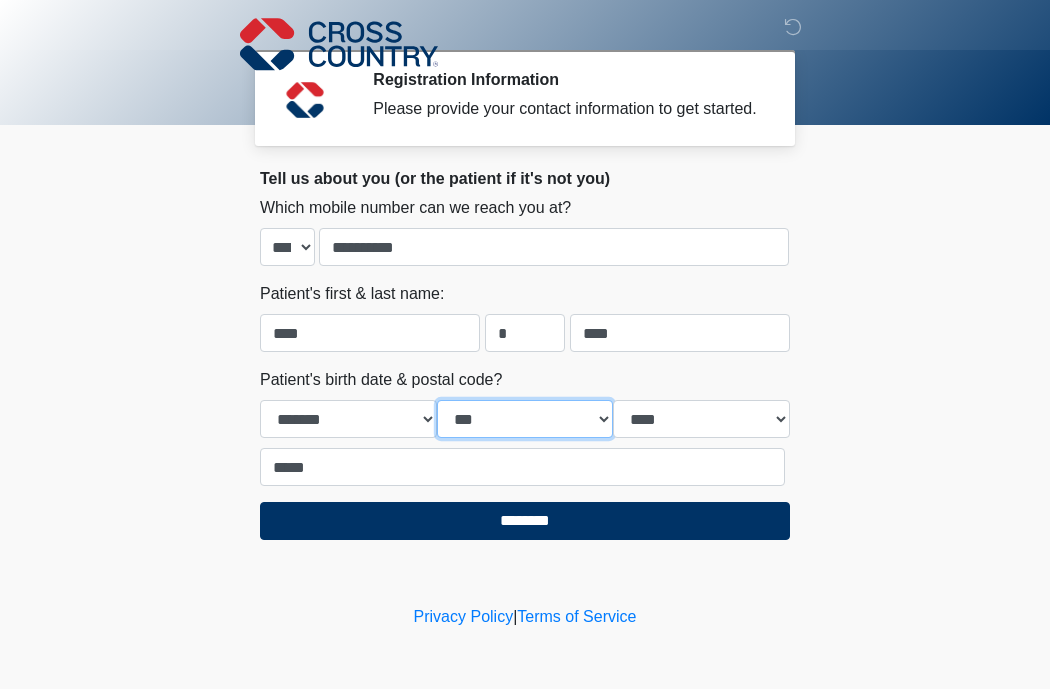 click on "***
*
*
*
*
*
*
*
*
*
**
**
**
**
**
**
**
**
**
**
**
**
**
**
**
**
**
**
**
**
**
**" at bounding box center [525, 419] 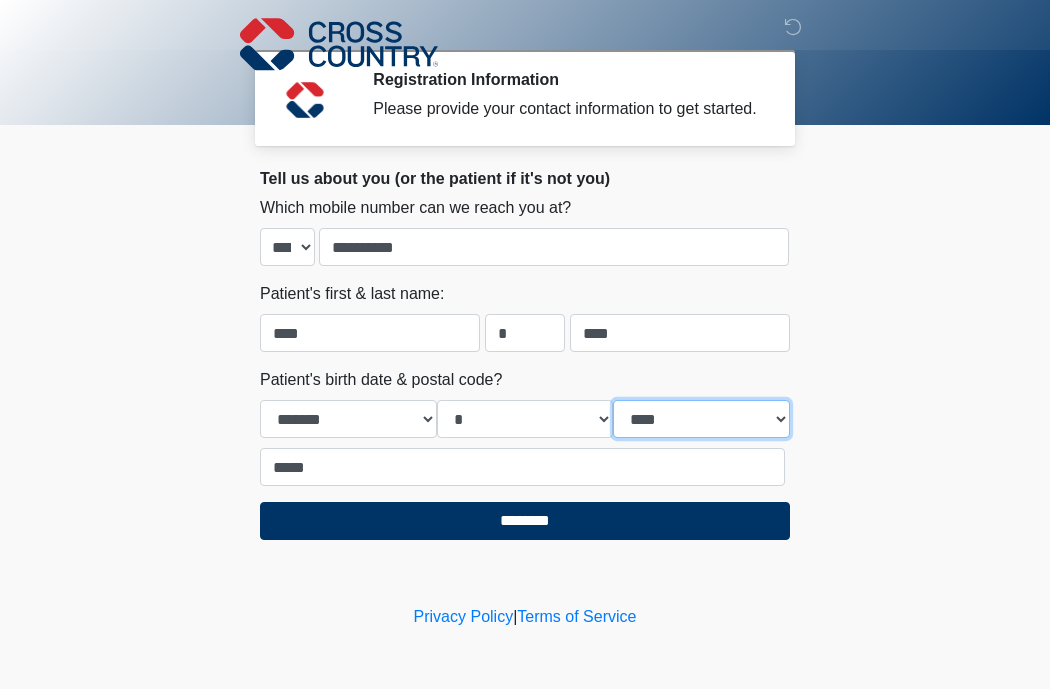 click on "****
****
****
****
****
****
****
****
****
****
****
****
****
****
****
****
****
****
****
****
****
****
****
****
****
****
****
****
****
****
****
****
****
****
****
****
****
****
****
****
****
****
****
****
****
****
****
****
****
****
****
****
****
****
****
****
****
****
****
****
****
****
****
****
****
****
****
****
****
****
****
****
****
****
****
****
****
****
****
****
****
****
****
****
****
****
****
****
****
****
****
****
****
****
****
****
****
****
****
****
****
****" at bounding box center [701, 419] 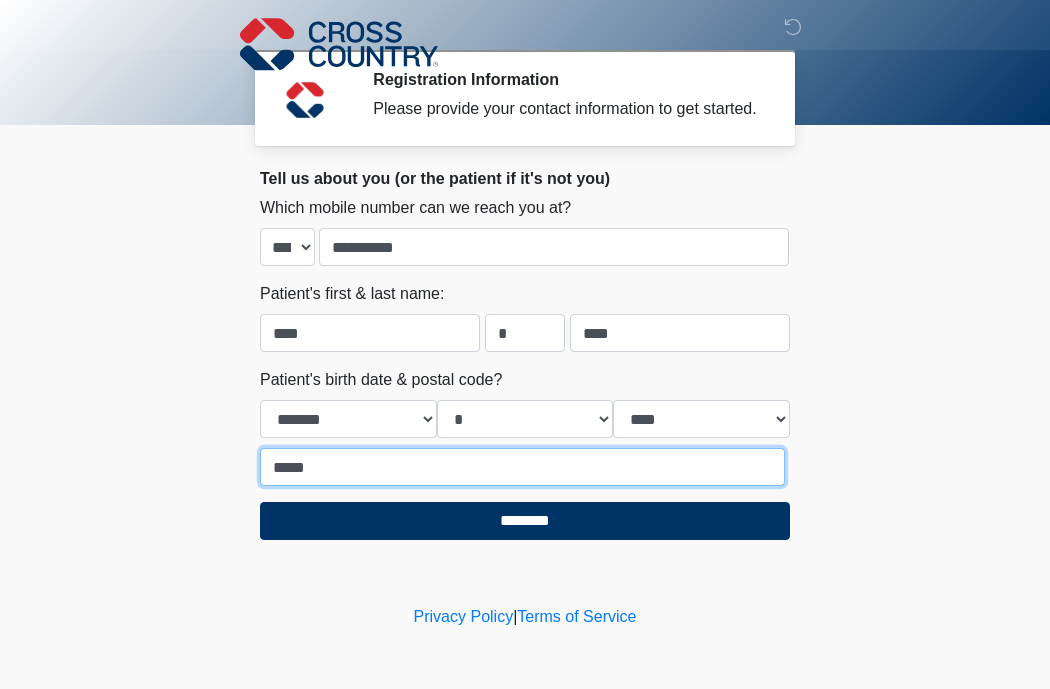 click on "*****" at bounding box center [522, 467] 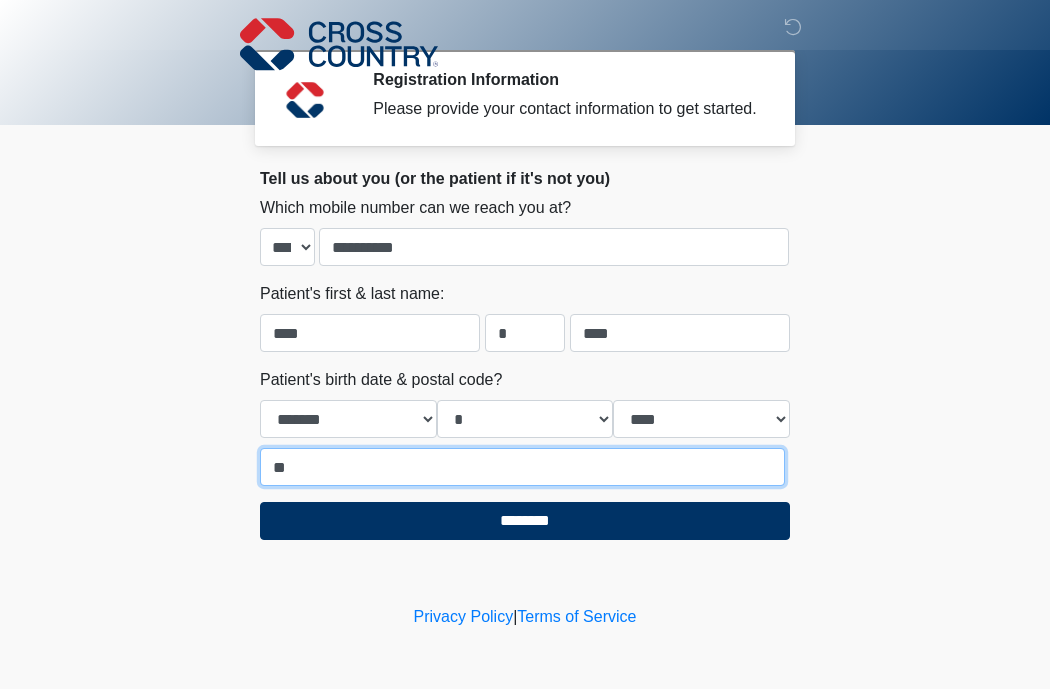 type on "*" 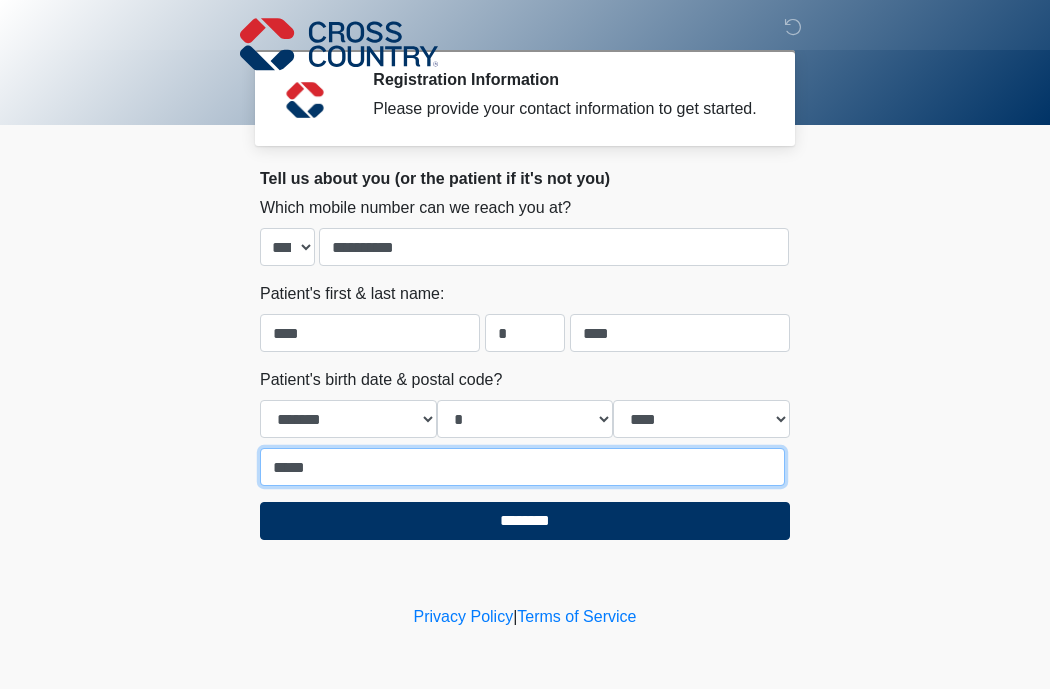 type on "*****" 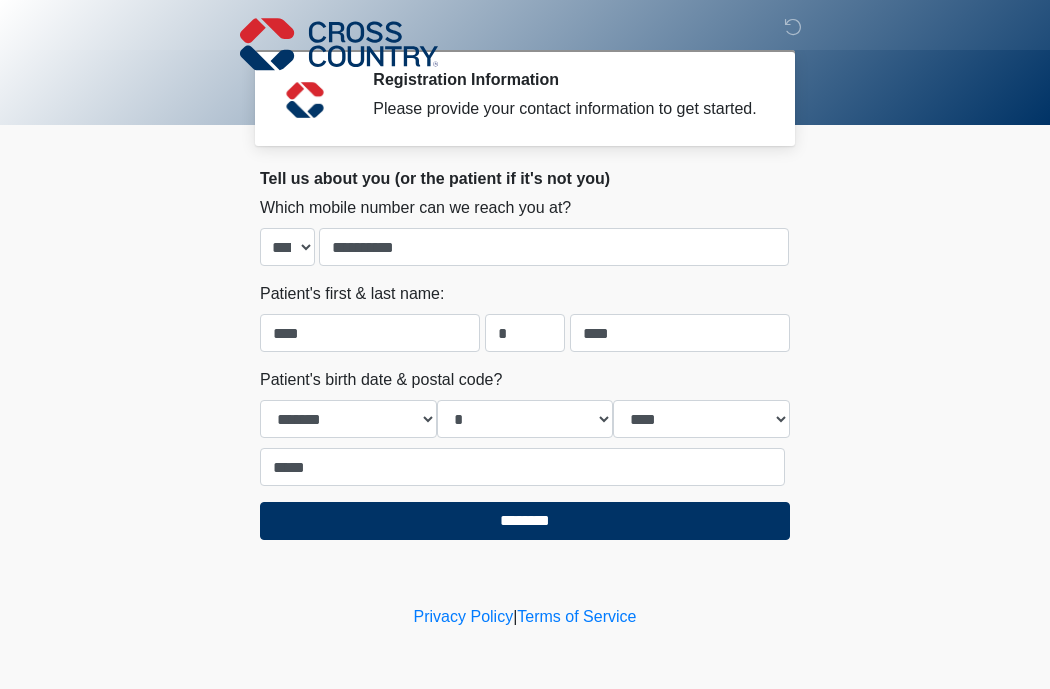 click on "‎ ‎ ‎
Registration Information
Please provide your contact information to get started.
Please connect to Wi-Fi now   Provide us with your contact info  Answer some questions about your medical history  Complete a video call with one of our providers
Cross Country
This is the beginning of your virtual Health Assessment.   ﻿﻿﻿﻿﻿﻿To begin, ﻿﻿﻿﻿﻿﻿﻿﻿﻿﻿﻿﻿﻿﻿﻿﻿﻿﻿ press the continue button below and answer all questions with honesty.
Continue
Please be sure your device is connected to a Wi-Fi Network for quicker service. Otherwise, you may experience connectivity issues with your provider and cause unnecessary delays  ." at bounding box center [525, 344] 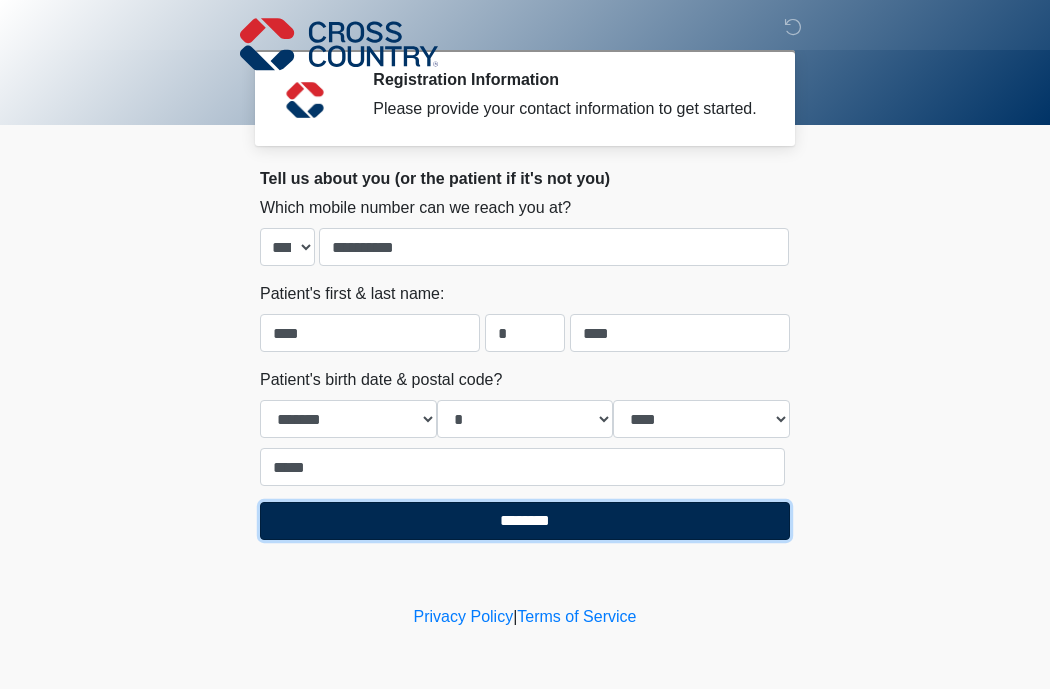 click on "********" at bounding box center (525, 521) 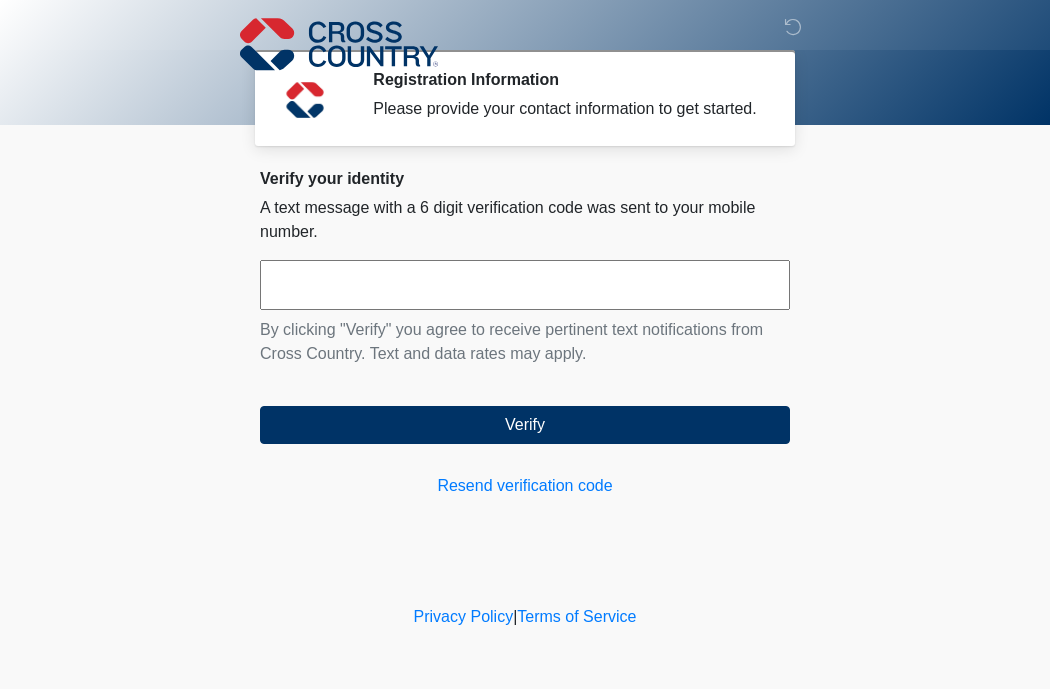 click at bounding box center (525, 285) 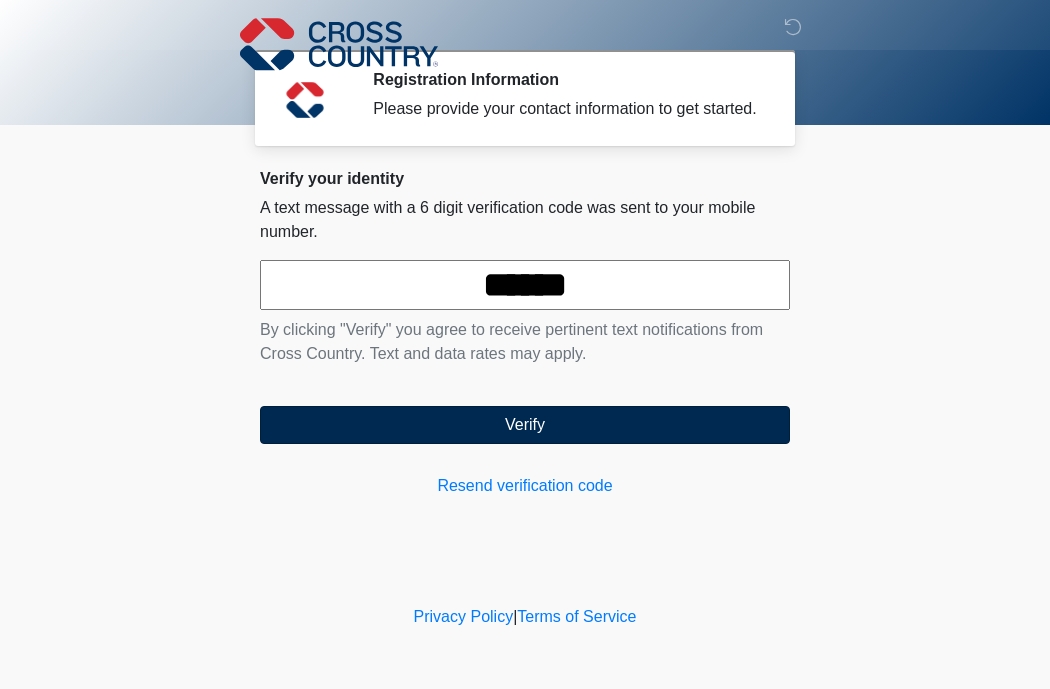 type on "******" 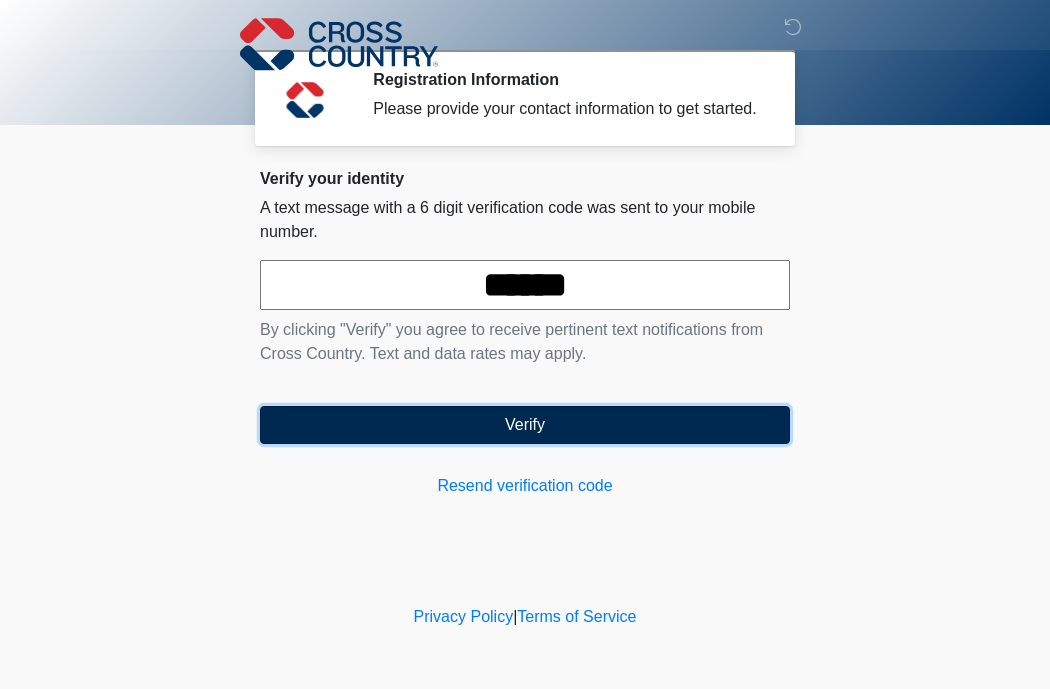 click on "Verify" at bounding box center (525, 425) 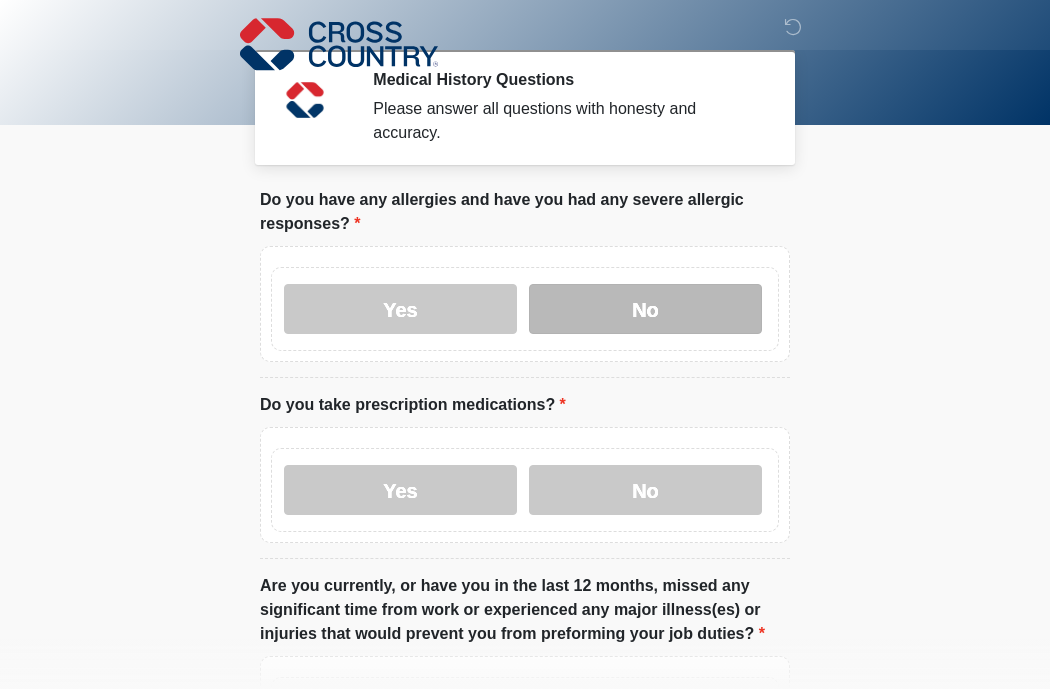 click on "No" at bounding box center (645, 309) 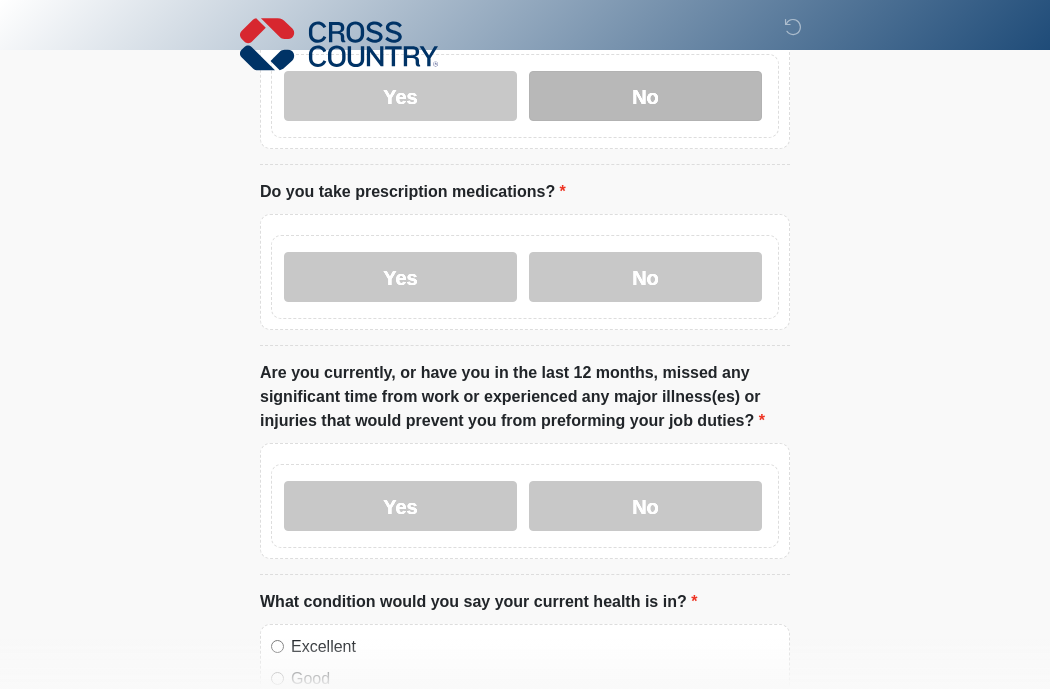 scroll, scrollTop: 214, scrollLeft: 0, axis: vertical 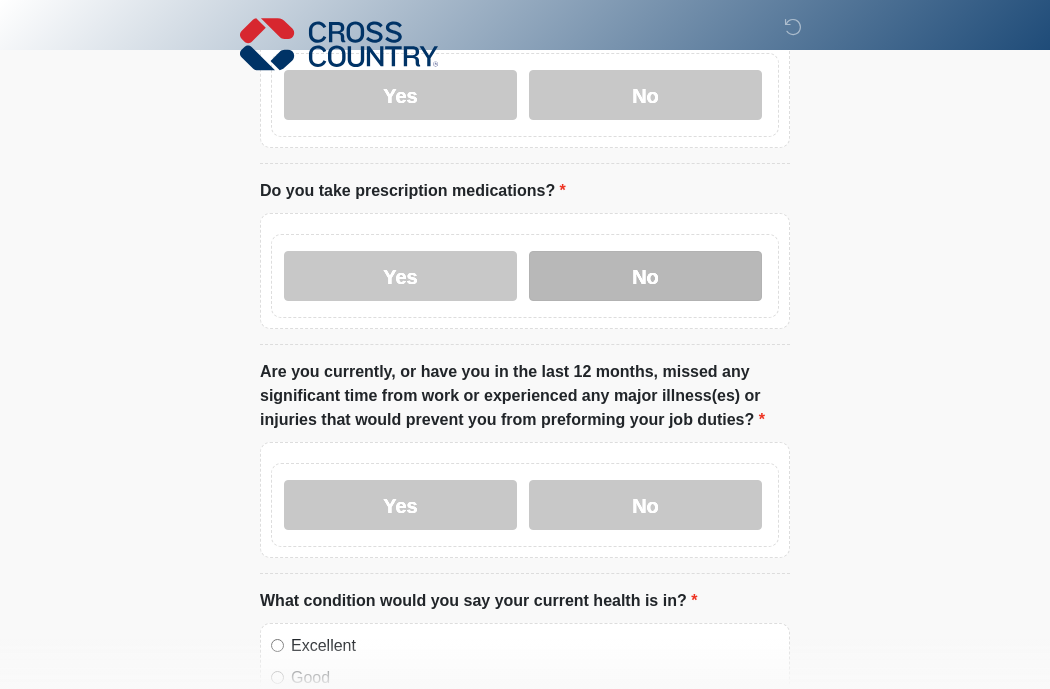 click on "No" at bounding box center (645, 276) 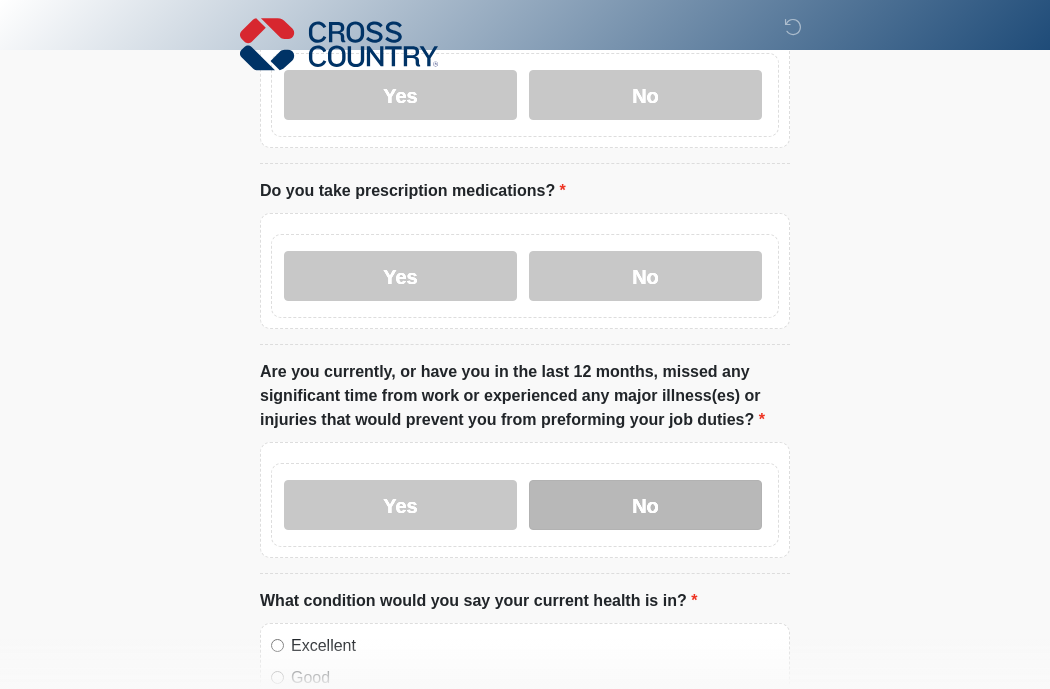 click on "No" at bounding box center [645, 505] 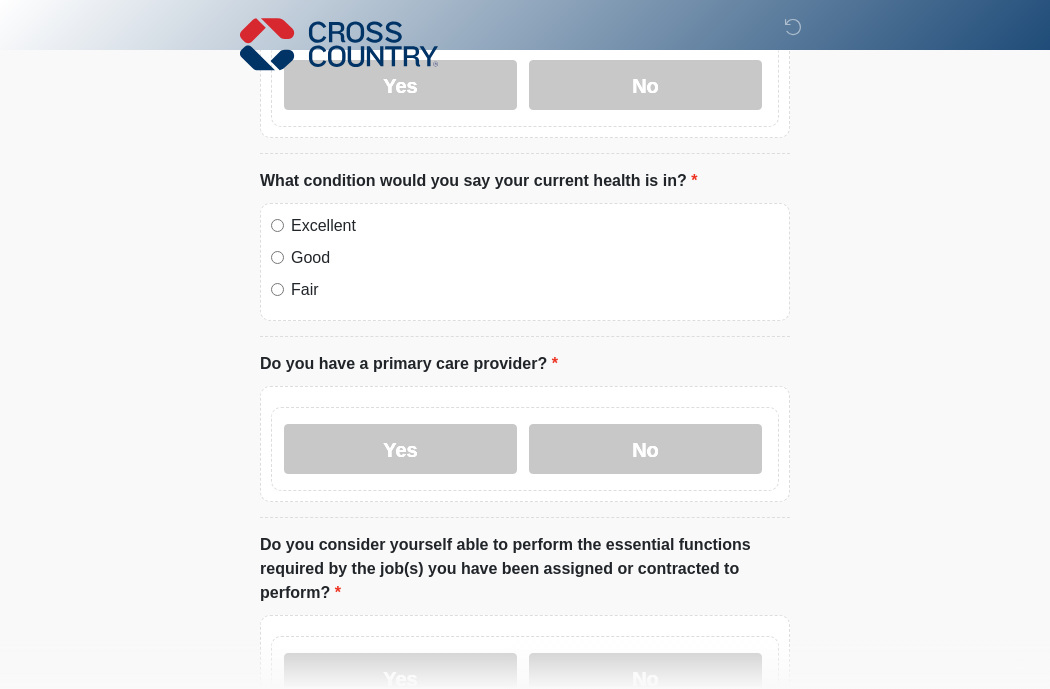 scroll, scrollTop: 635, scrollLeft: 0, axis: vertical 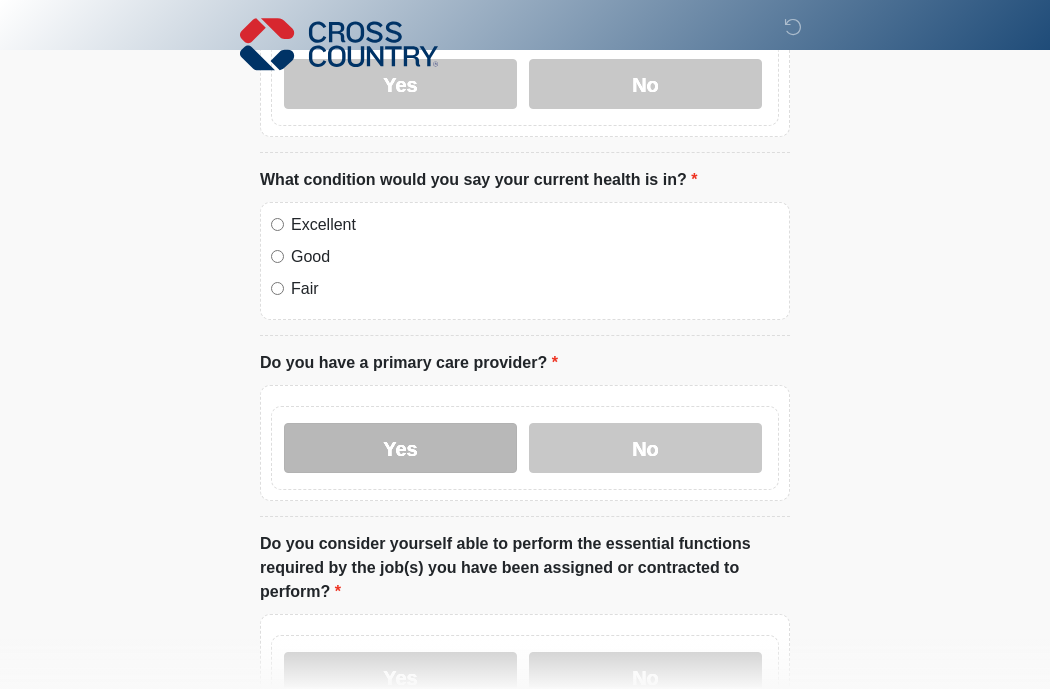 click on "Yes" at bounding box center [400, 448] 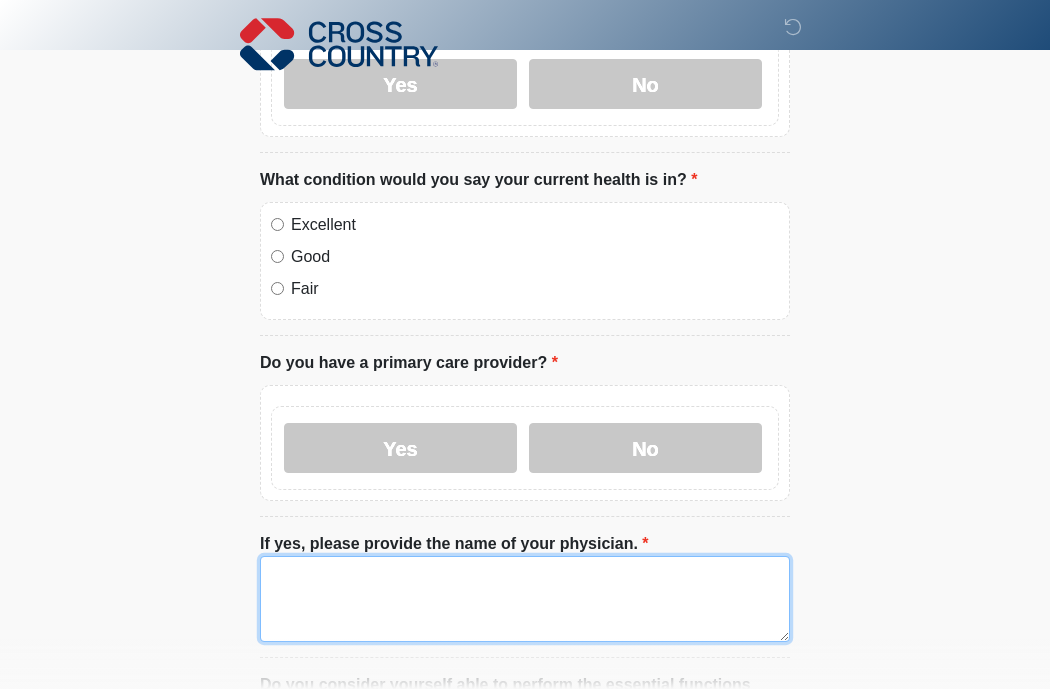 click on "If yes, please provide the name of your physician." at bounding box center [525, 599] 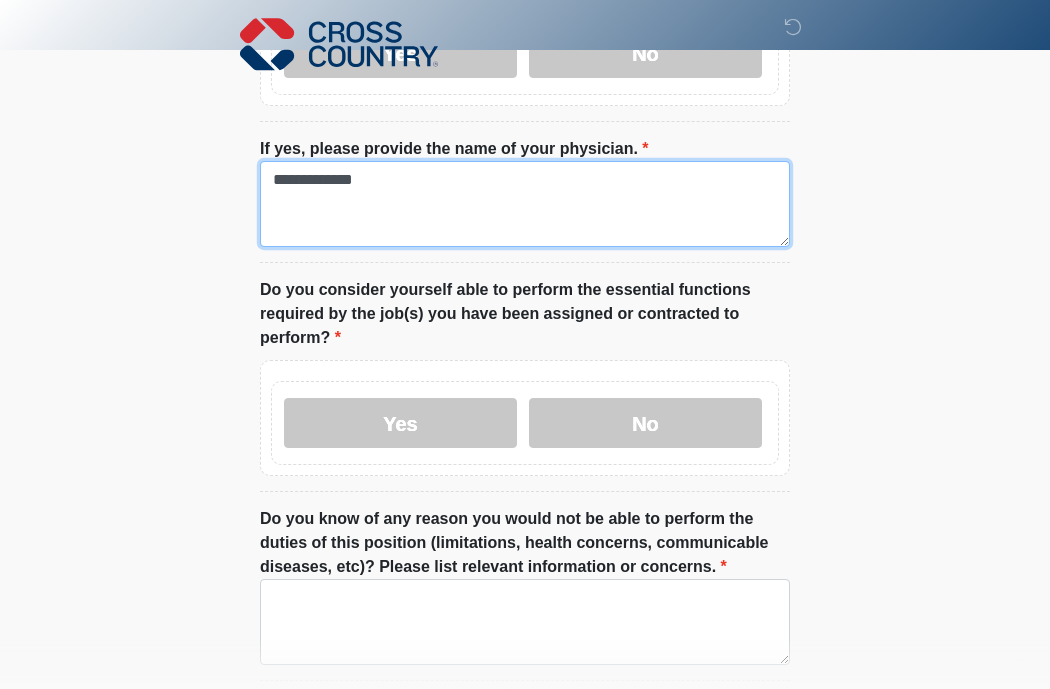 scroll, scrollTop: 1033, scrollLeft: 0, axis: vertical 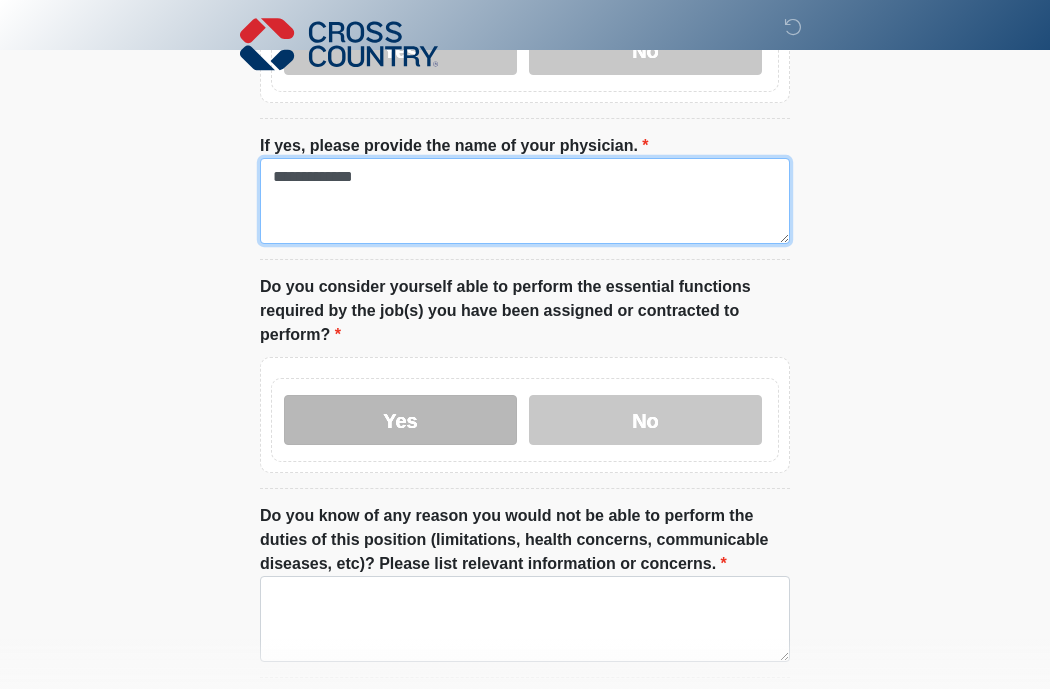 type on "**********" 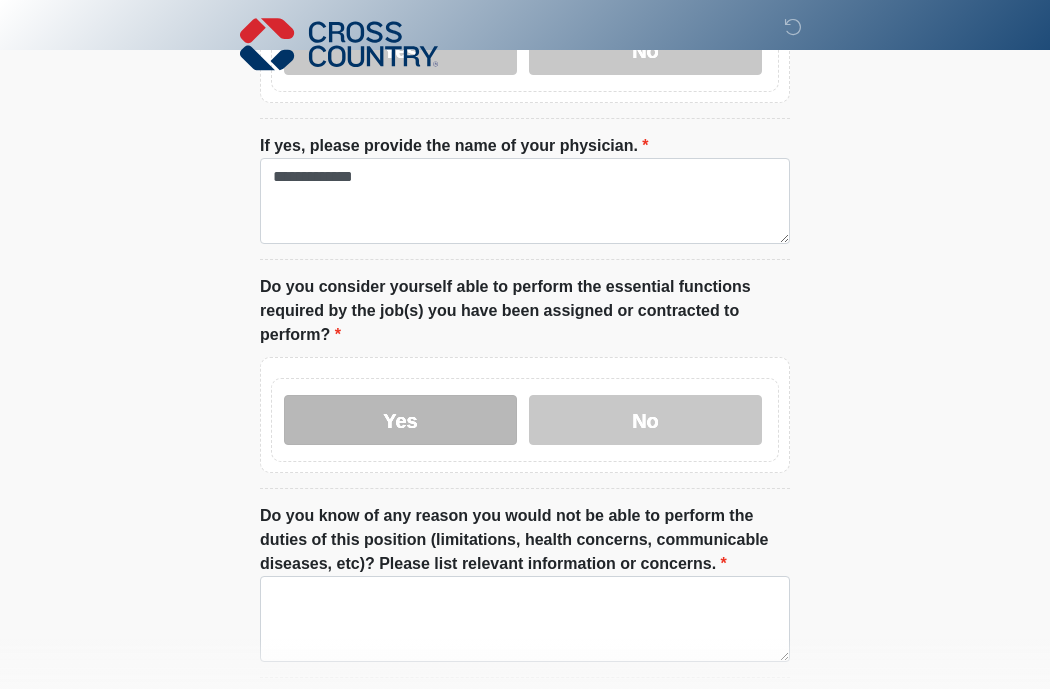 click on "Yes" at bounding box center [400, 420] 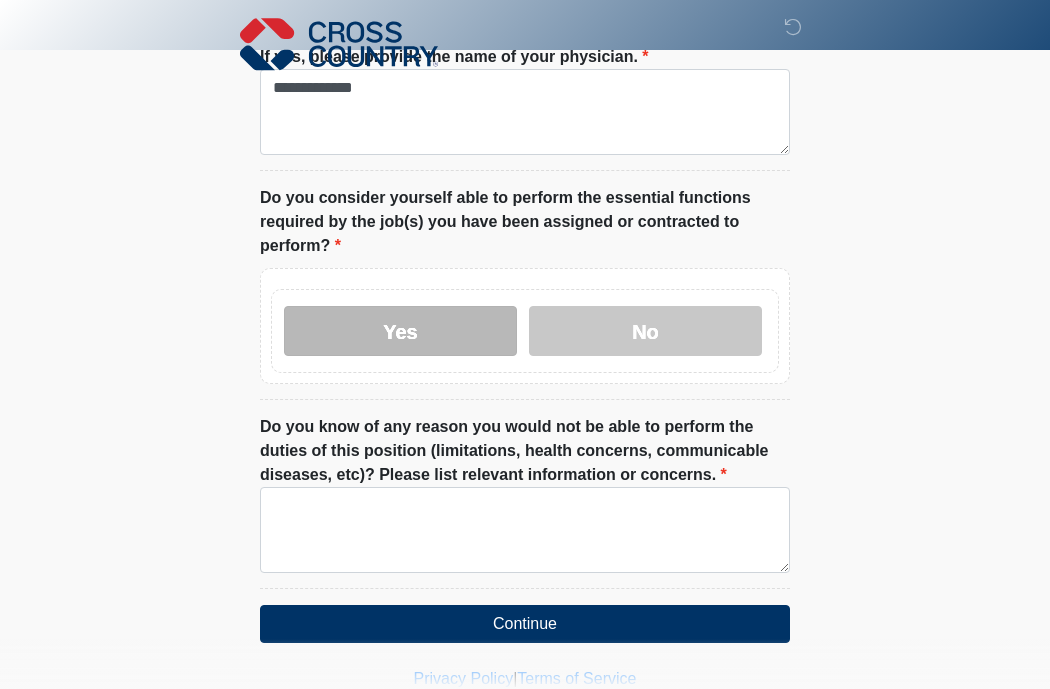 scroll, scrollTop: 1144, scrollLeft: 0, axis: vertical 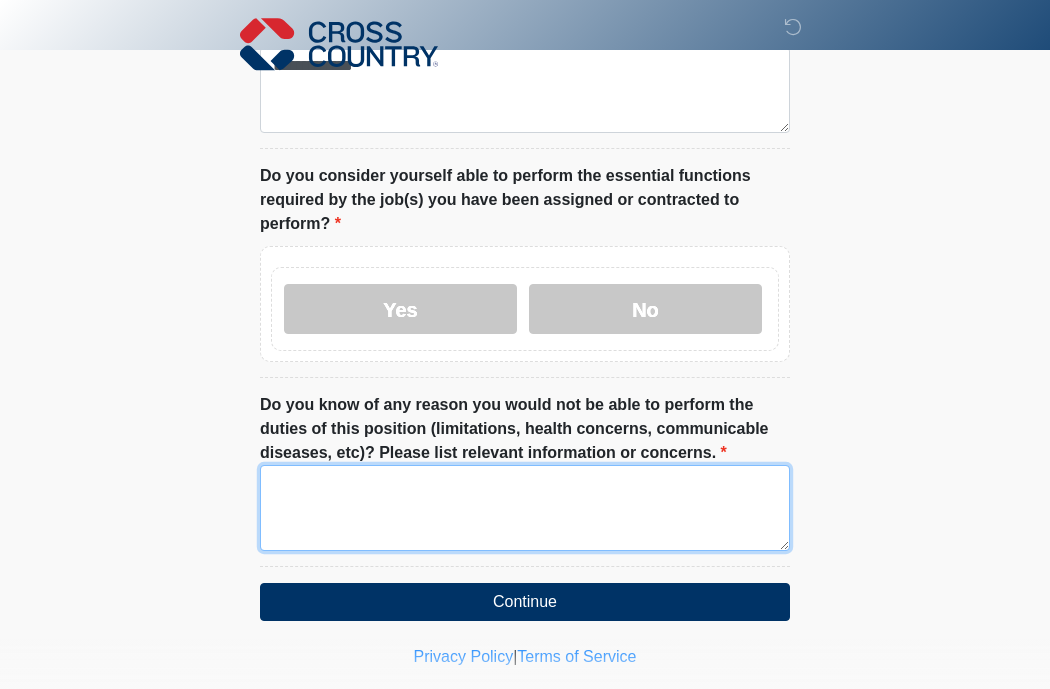 click on "Do you know of any reason you would not be able to perform the duties of this position (limitations, health concerns, communicable diseases, etc)?  Please list relevant information or concerns." at bounding box center [525, 508] 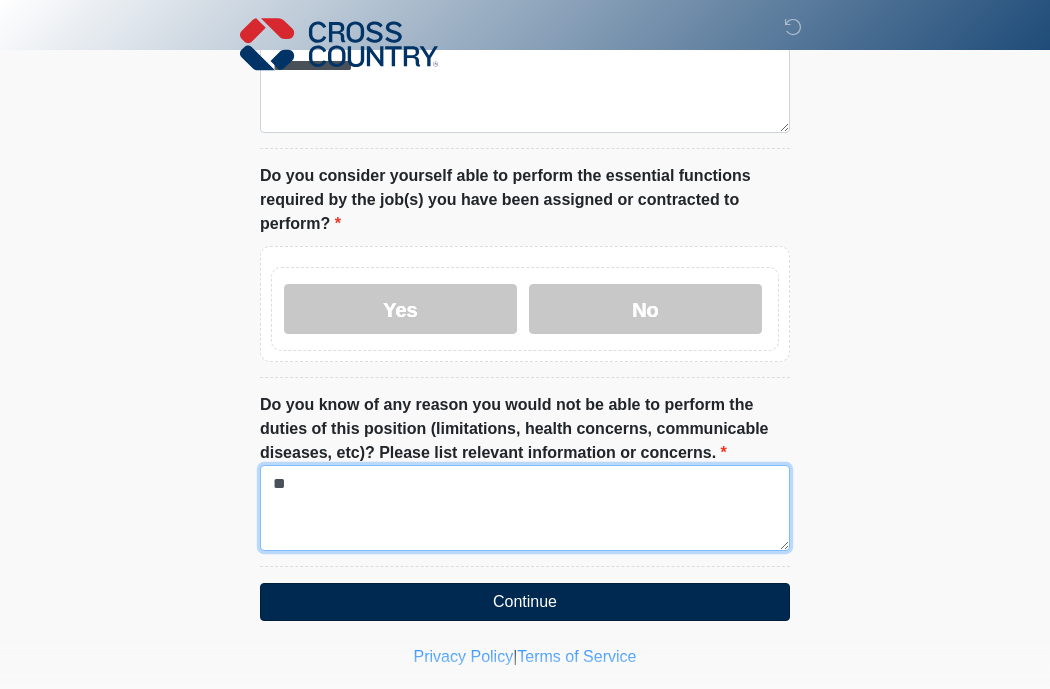 type on "**" 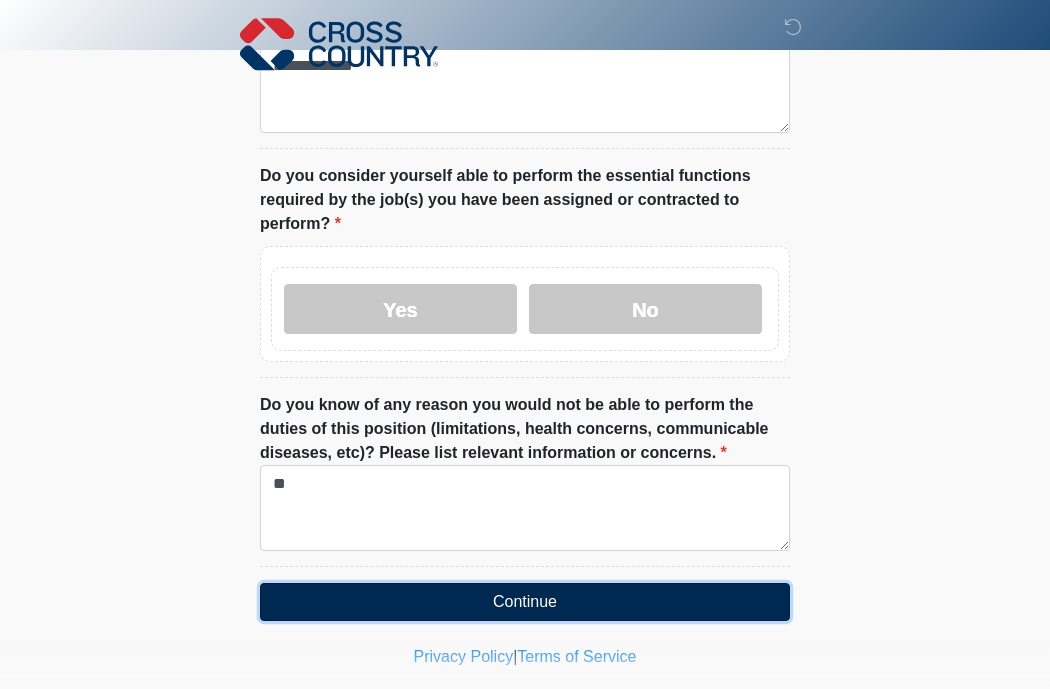click on "Continue" at bounding box center [525, 602] 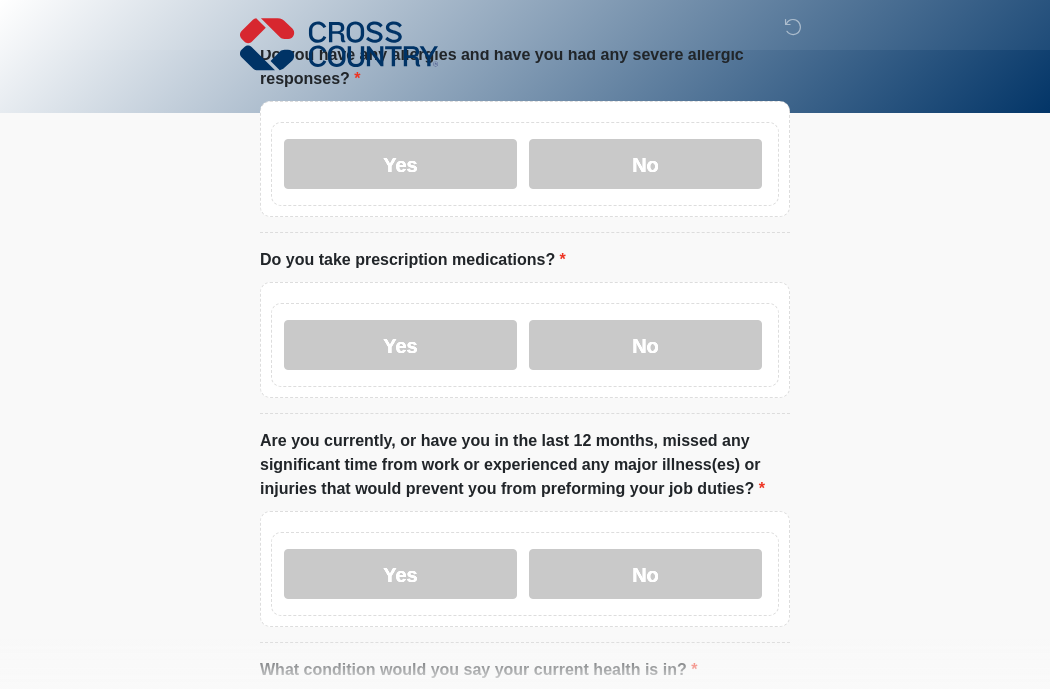 scroll, scrollTop: 0, scrollLeft: 0, axis: both 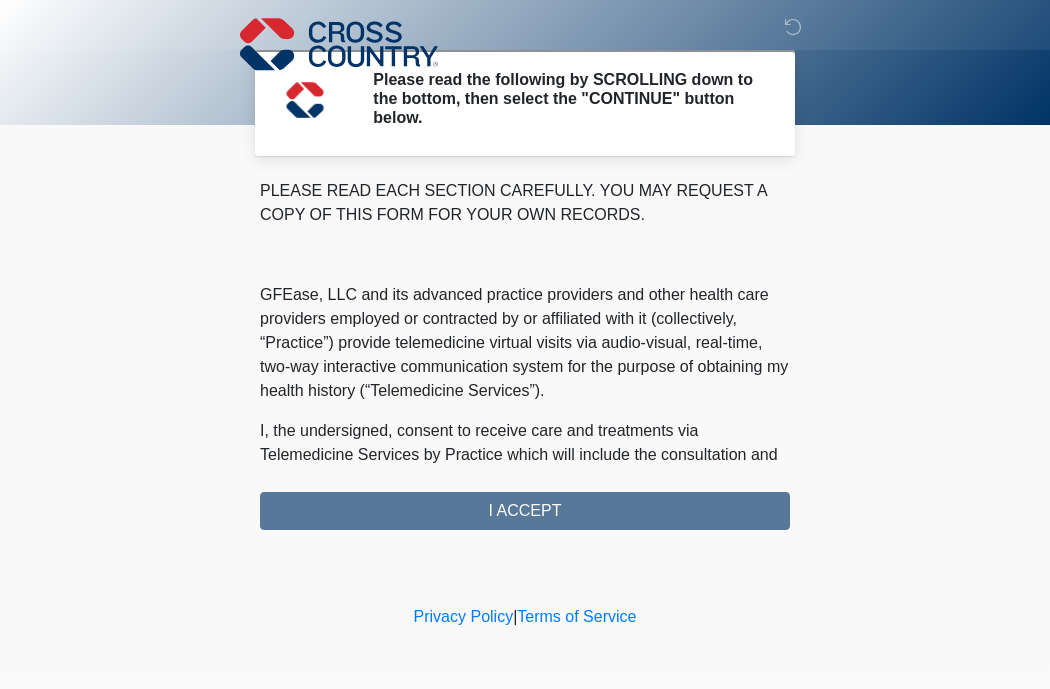 click on "PLEASE READ EACH SECTION CAREFULLY. YOU MAY REQUEST A COPY OF THIS FORM FOR YOUR OWN RECORDS. GFEase, LLC and its advanced practice providers and other health care providers employed or contracted by or affiliated with it (collectively, “Practice”) provide telemedicine virtual visits via audio-visual, real-time, two-way interactive communication system for the purpose of obtaining my health history (“Telemedicine Services”). I understand that Telemedicine Services include interactive audio, video or other electronic media and that there are both risks and benefits to being treated via telemedicine. Providers (i) may be in a location other than where I am located, (ii) will examine me face-to-face via a remote presence but will not perform a “hands-on” physical examination, and (iii) must rely on information provided by me.
I ACCEPT" at bounding box center [525, 354] 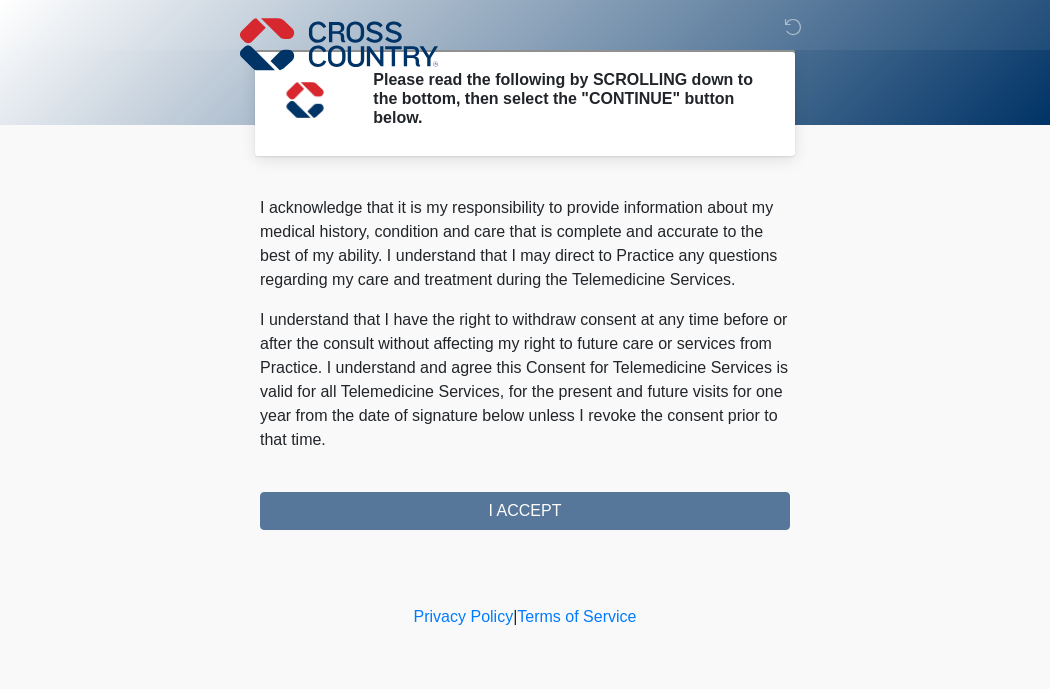 scroll, scrollTop: 1311, scrollLeft: 0, axis: vertical 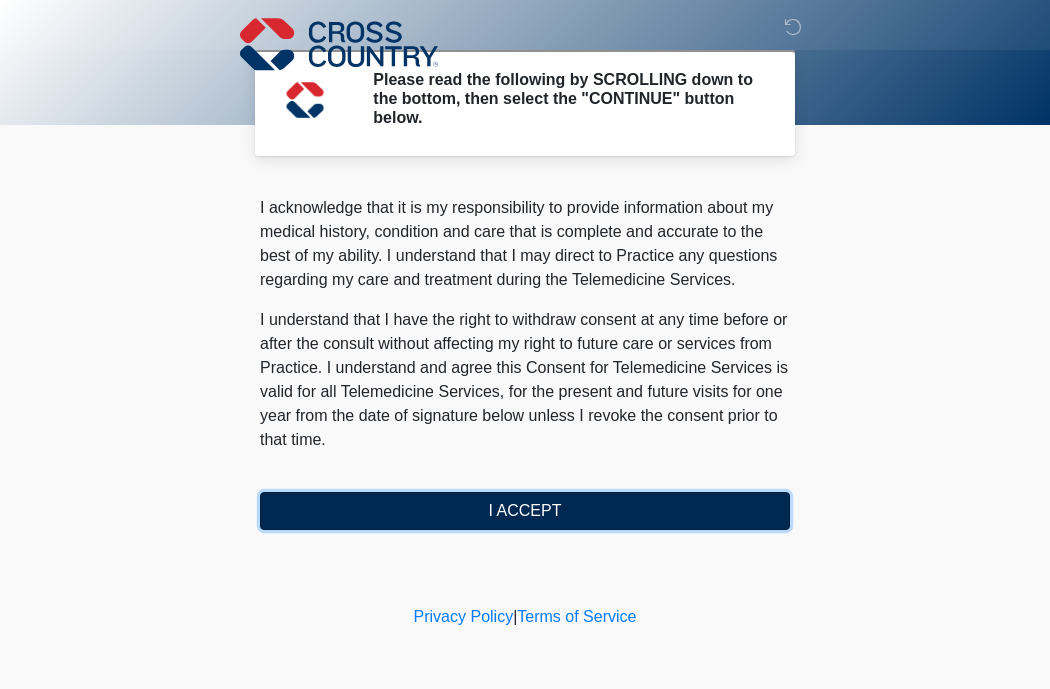 click on "I ACCEPT" at bounding box center [525, 511] 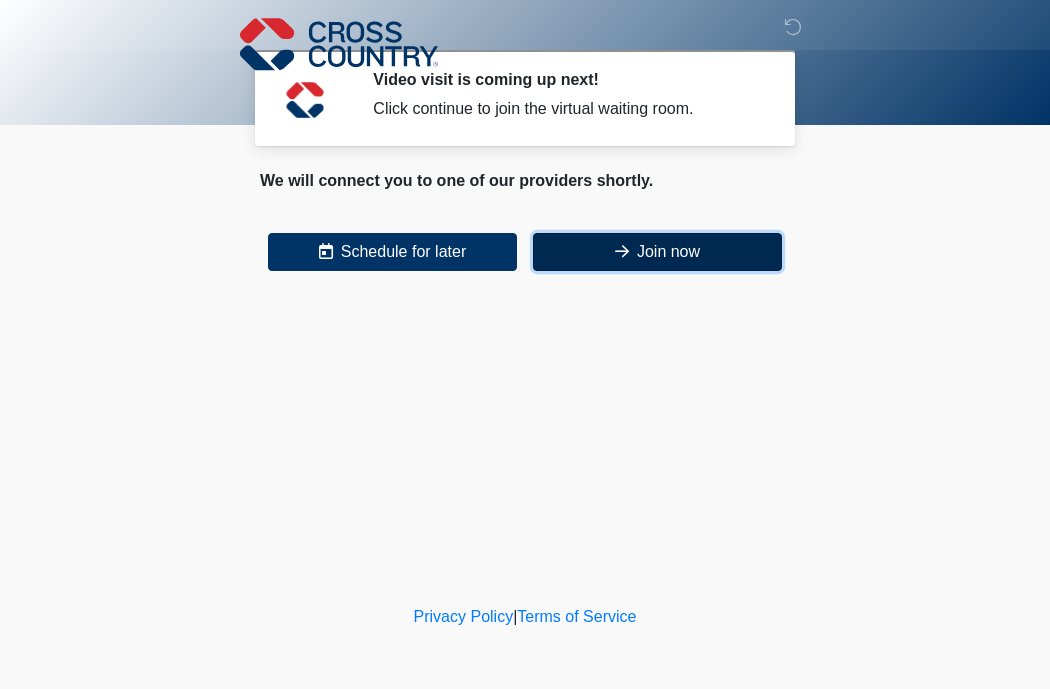 click on "Join now" at bounding box center (657, 252) 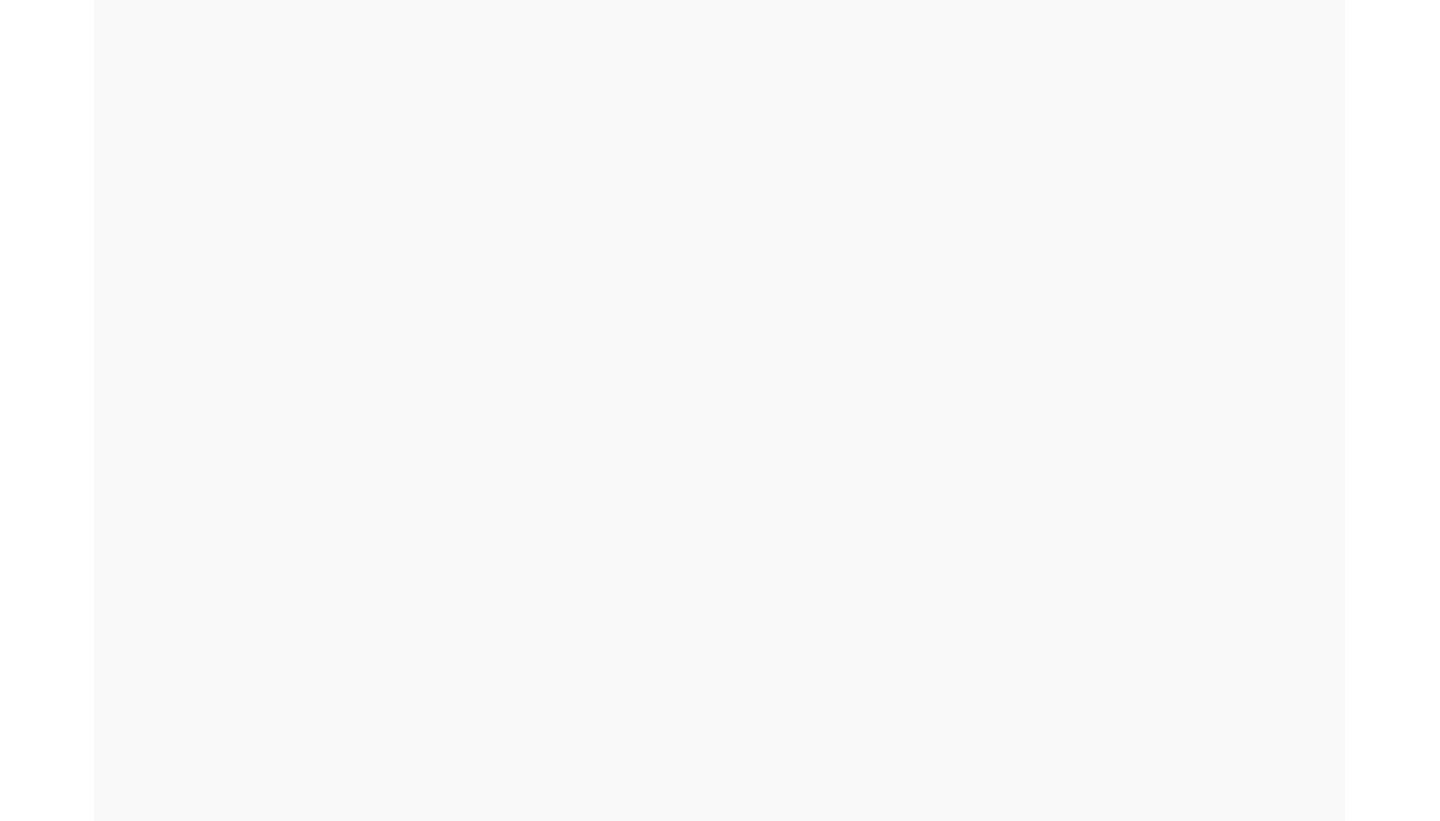 scroll, scrollTop: 0, scrollLeft: 0, axis: both 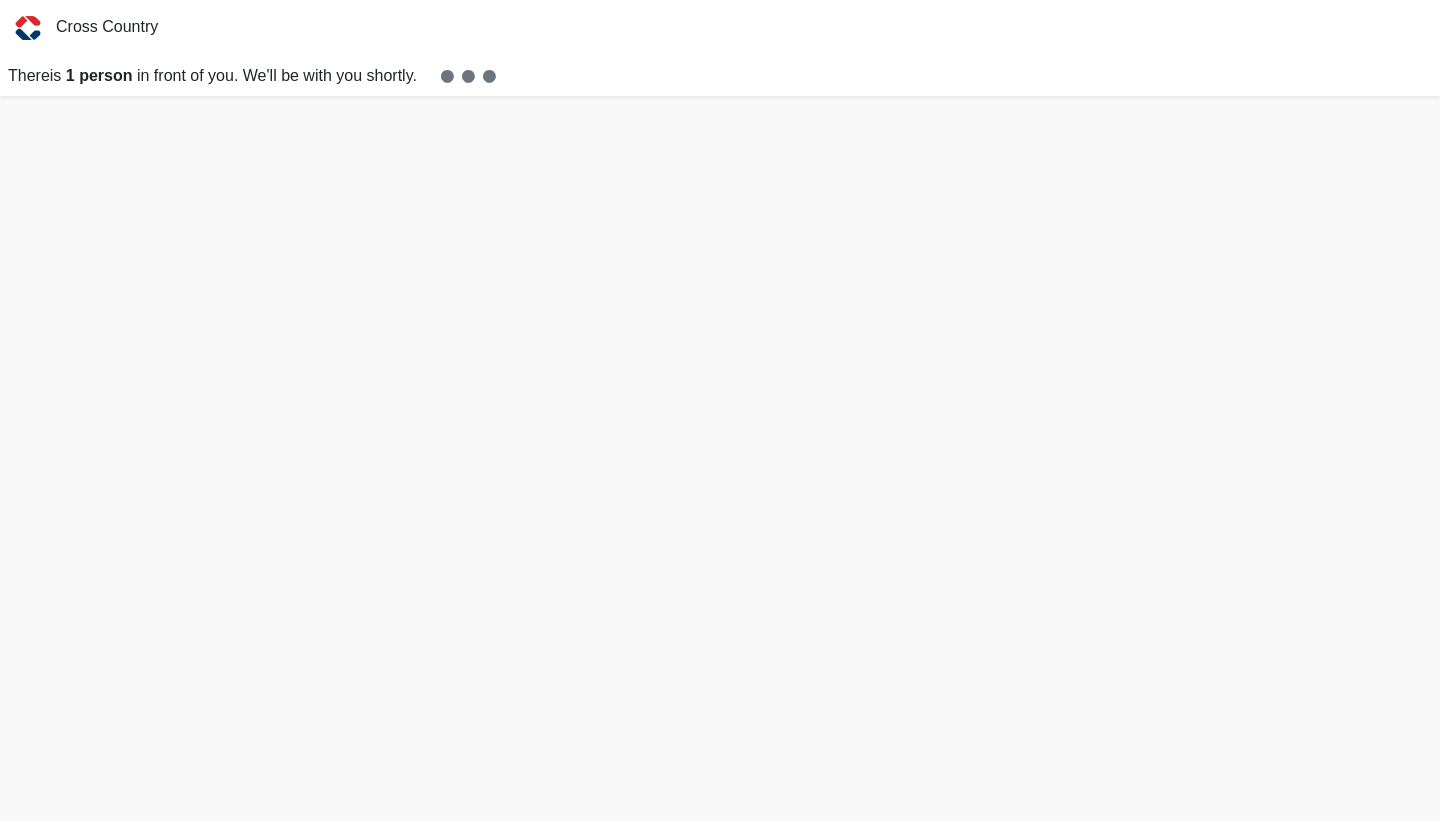 click on "Cross Country There  is   1   person   in front of you. We'll be with you shortly." at bounding box center (720, 48) 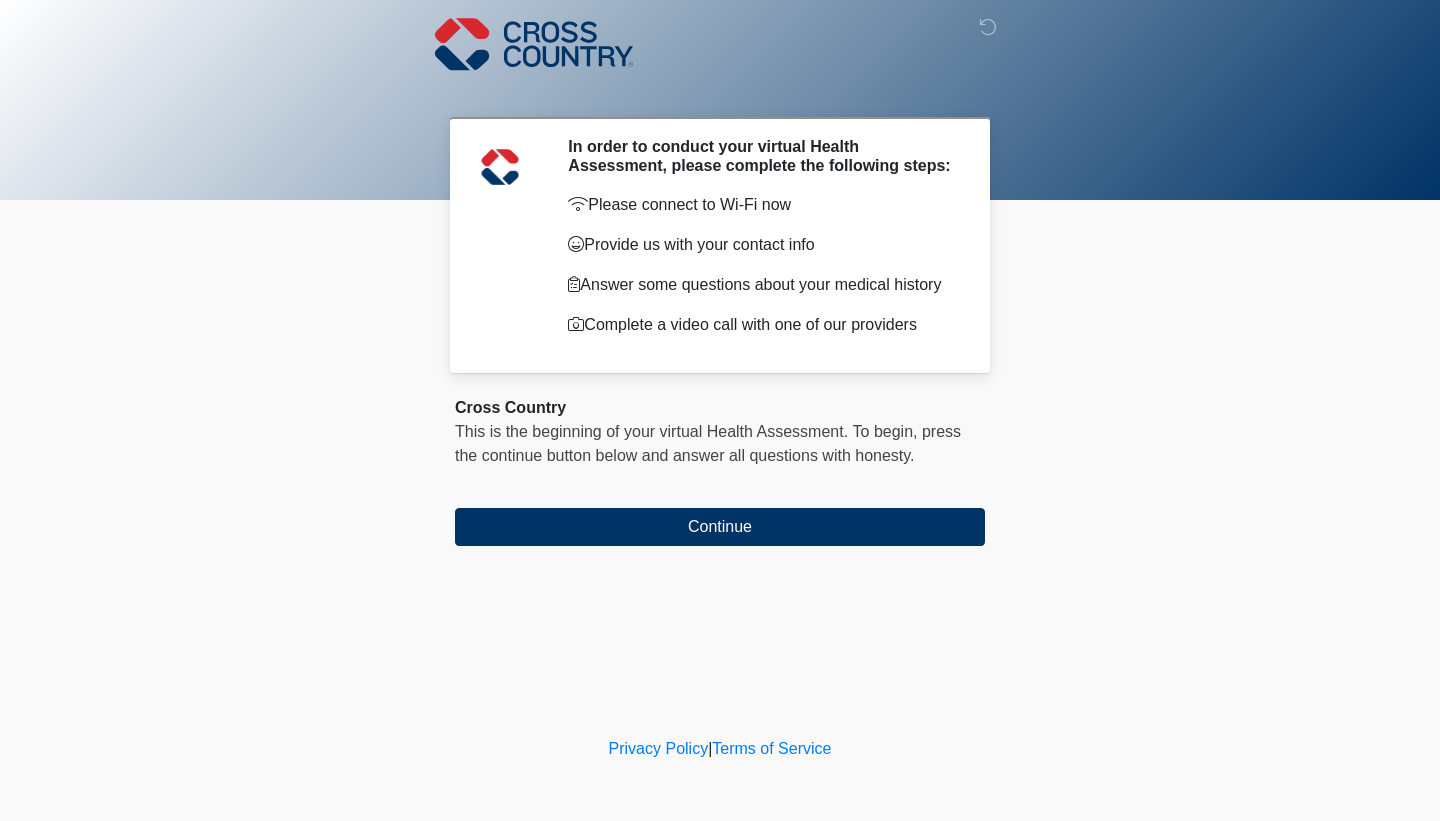 scroll, scrollTop: 0, scrollLeft: 0, axis: both 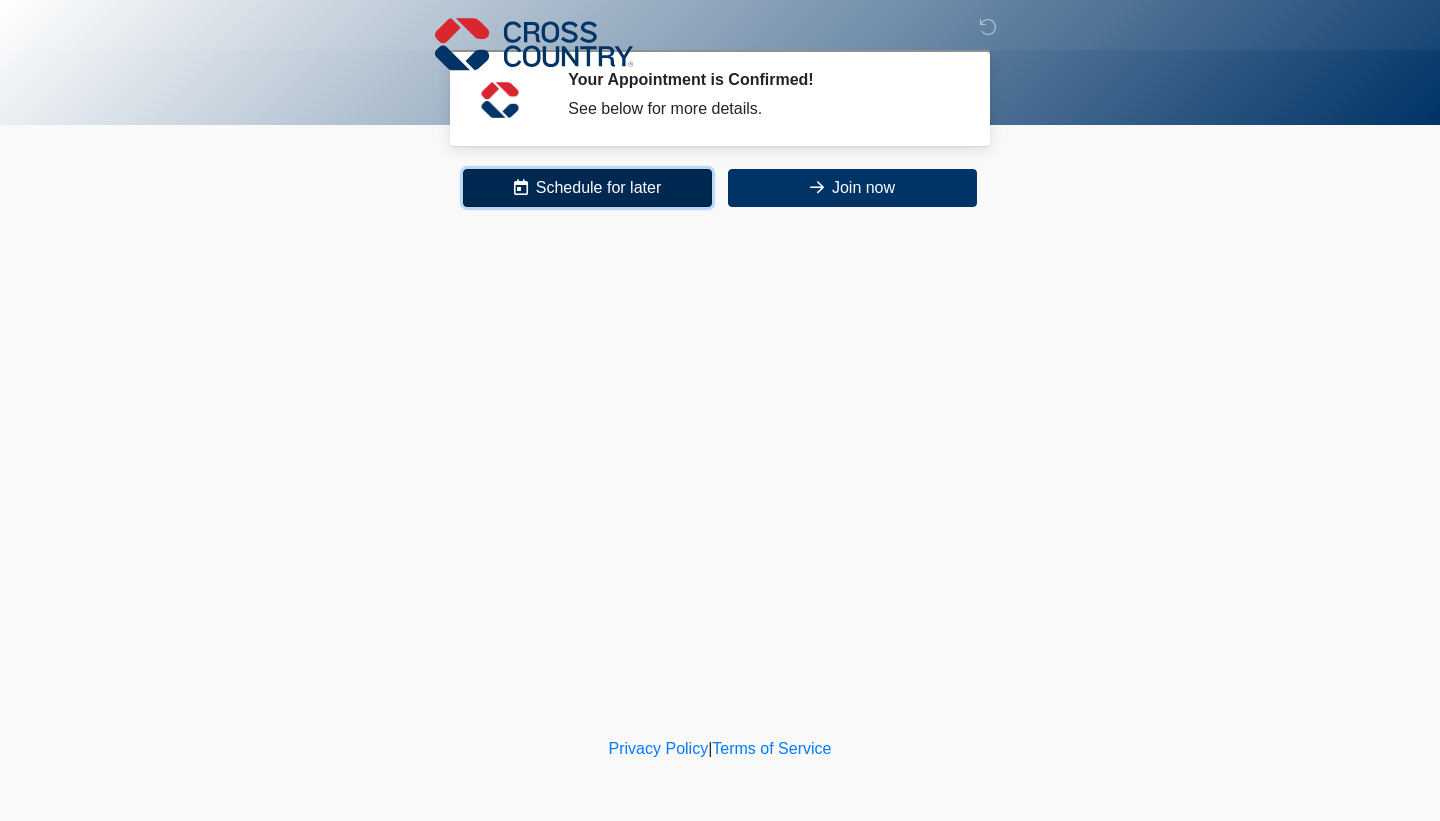 click on "Schedule for later" at bounding box center [587, 188] 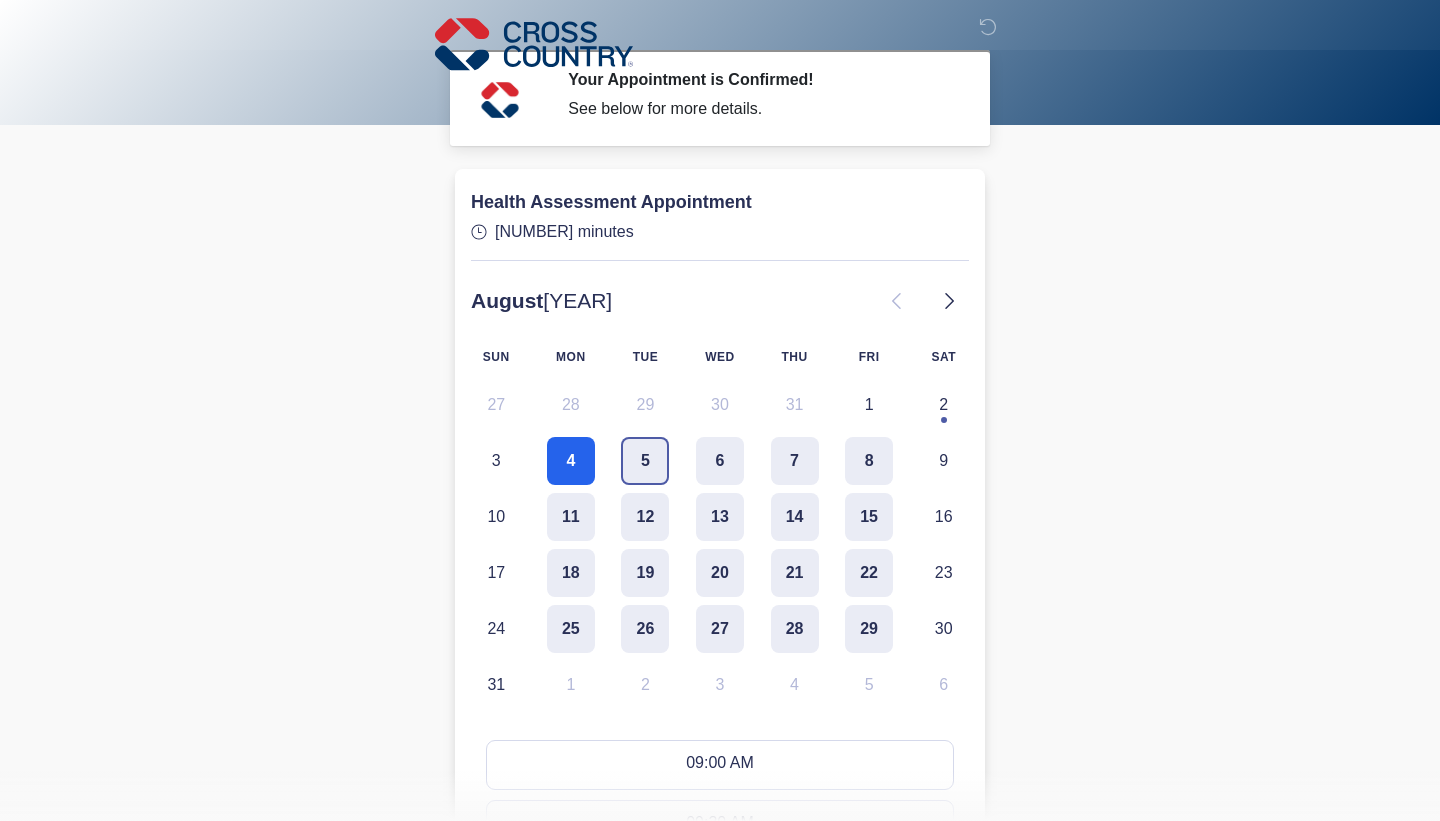 click on "5" at bounding box center (645, 461) 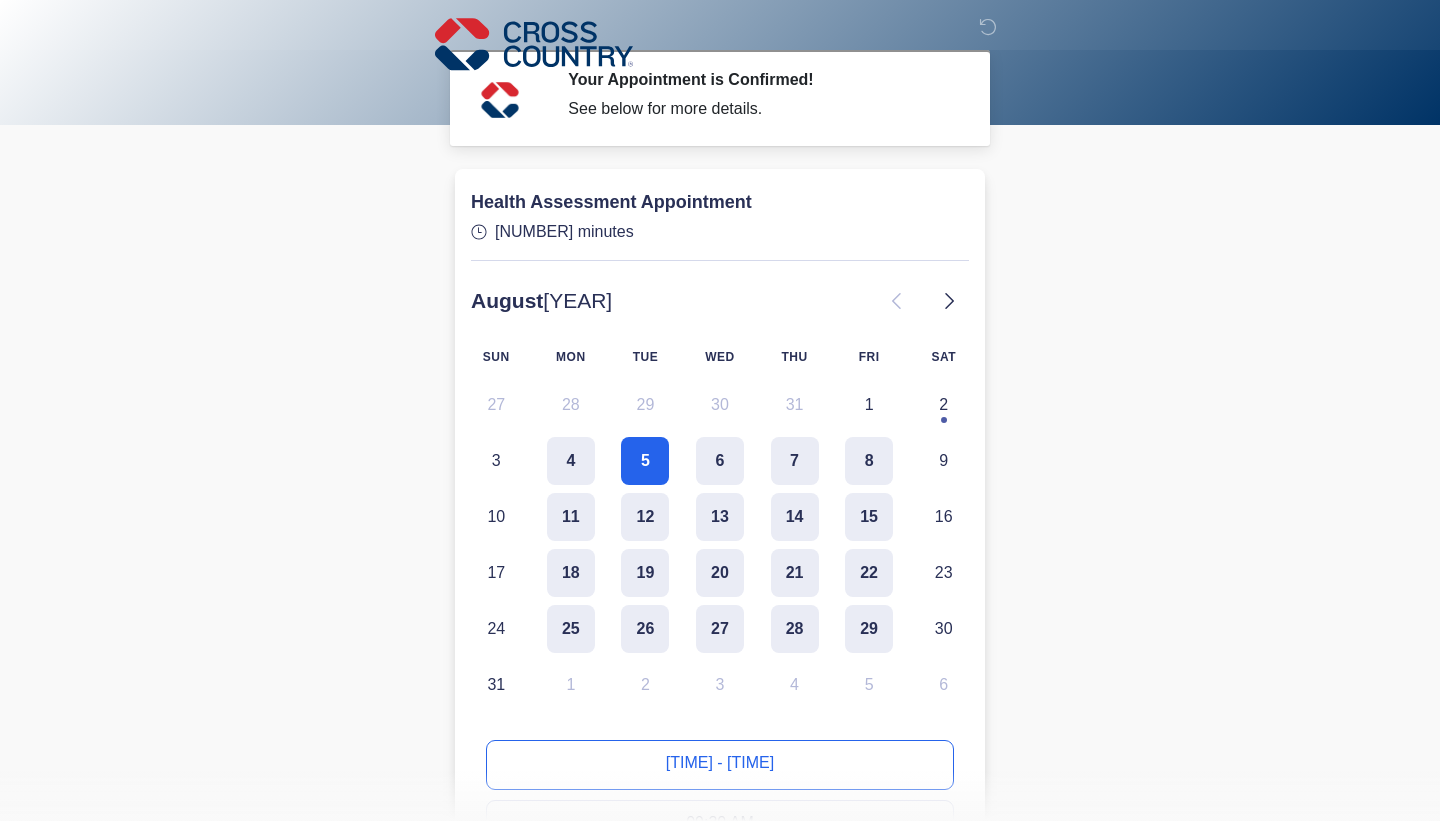 click on "09:00 AM - 09:15 AM" at bounding box center [720, 765] 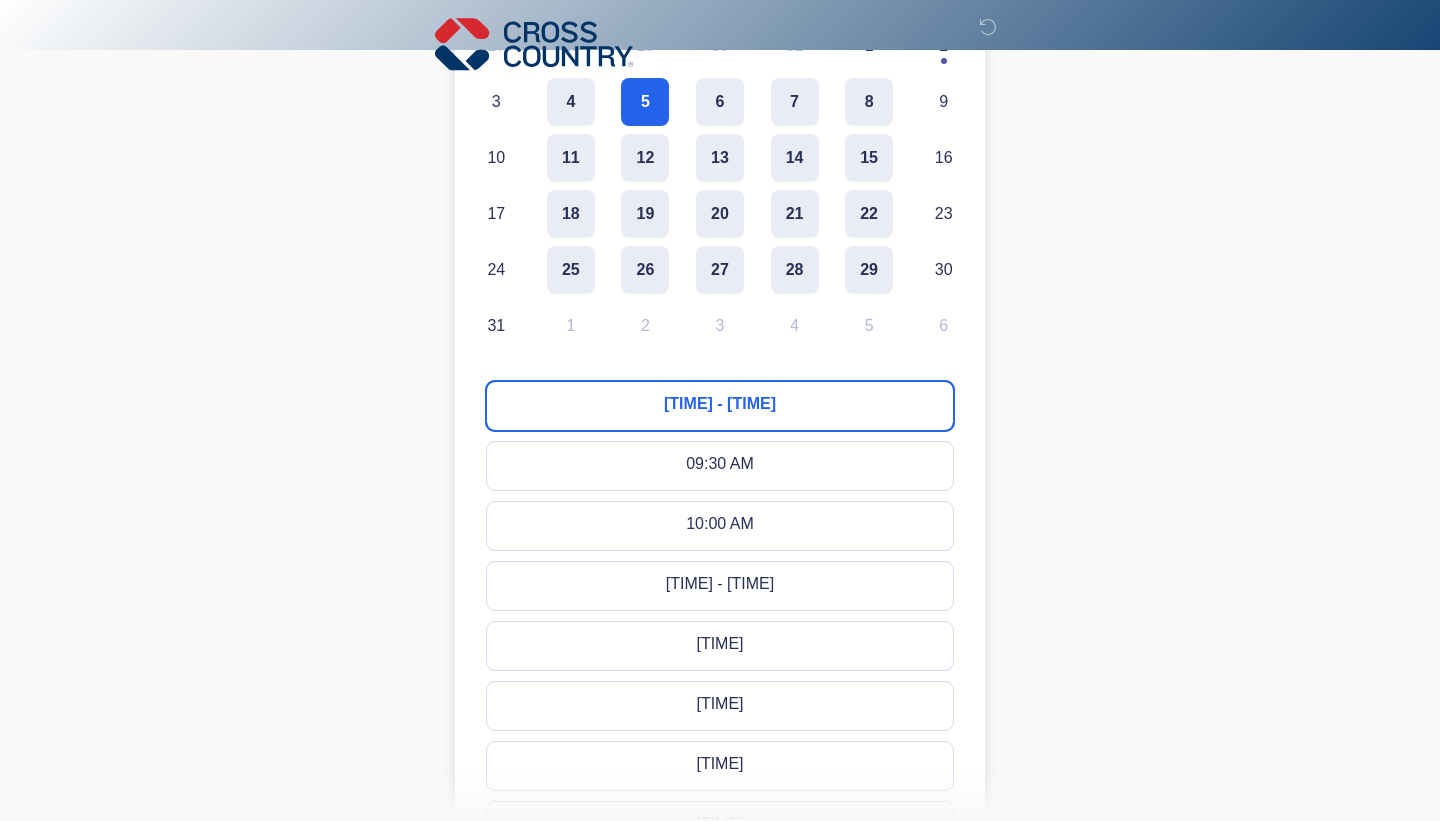 scroll, scrollTop: 422, scrollLeft: 0, axis: vertical 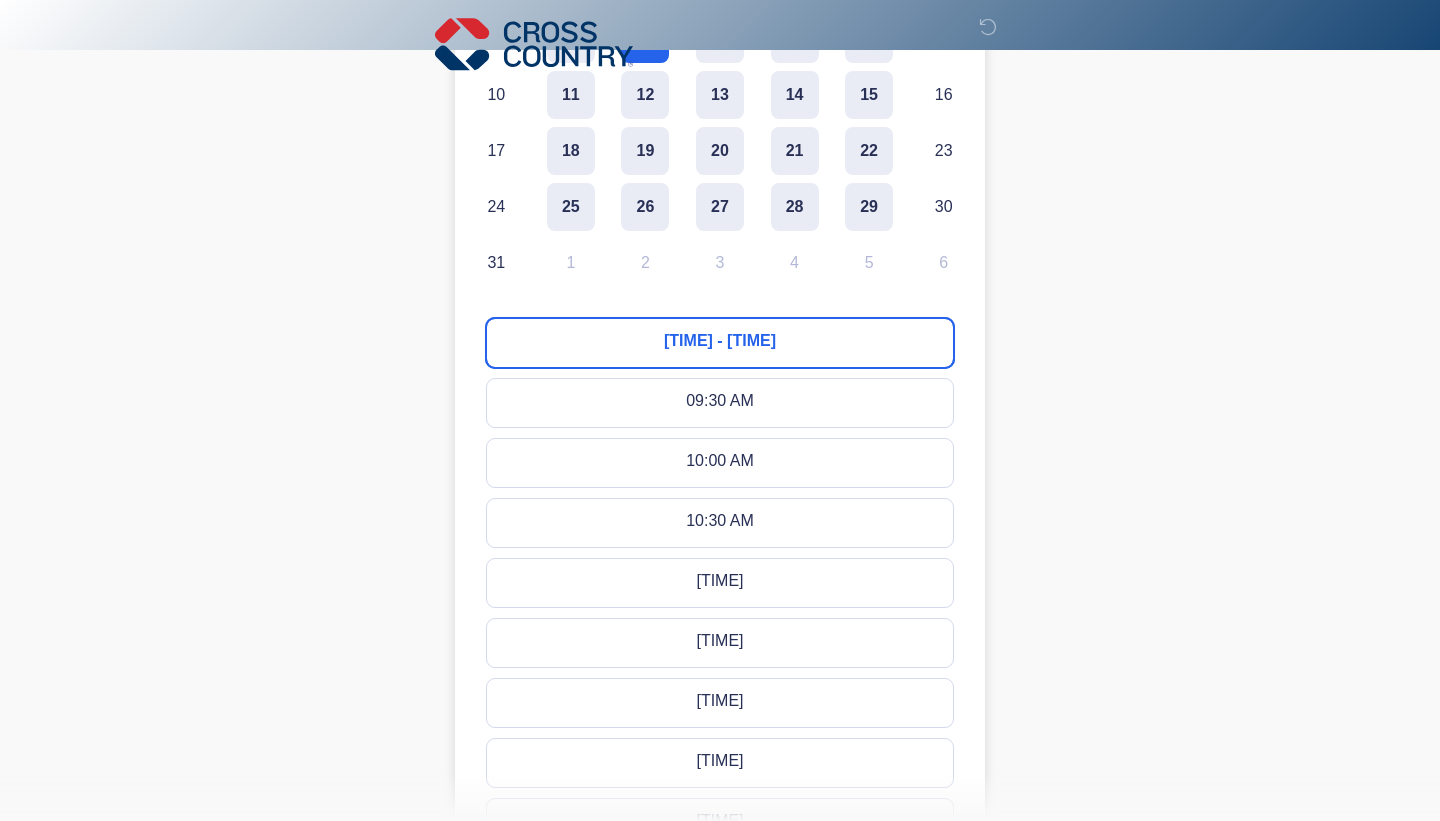 click on "09:00 AM - 09:15 AM" at bounding box center (720, 343) 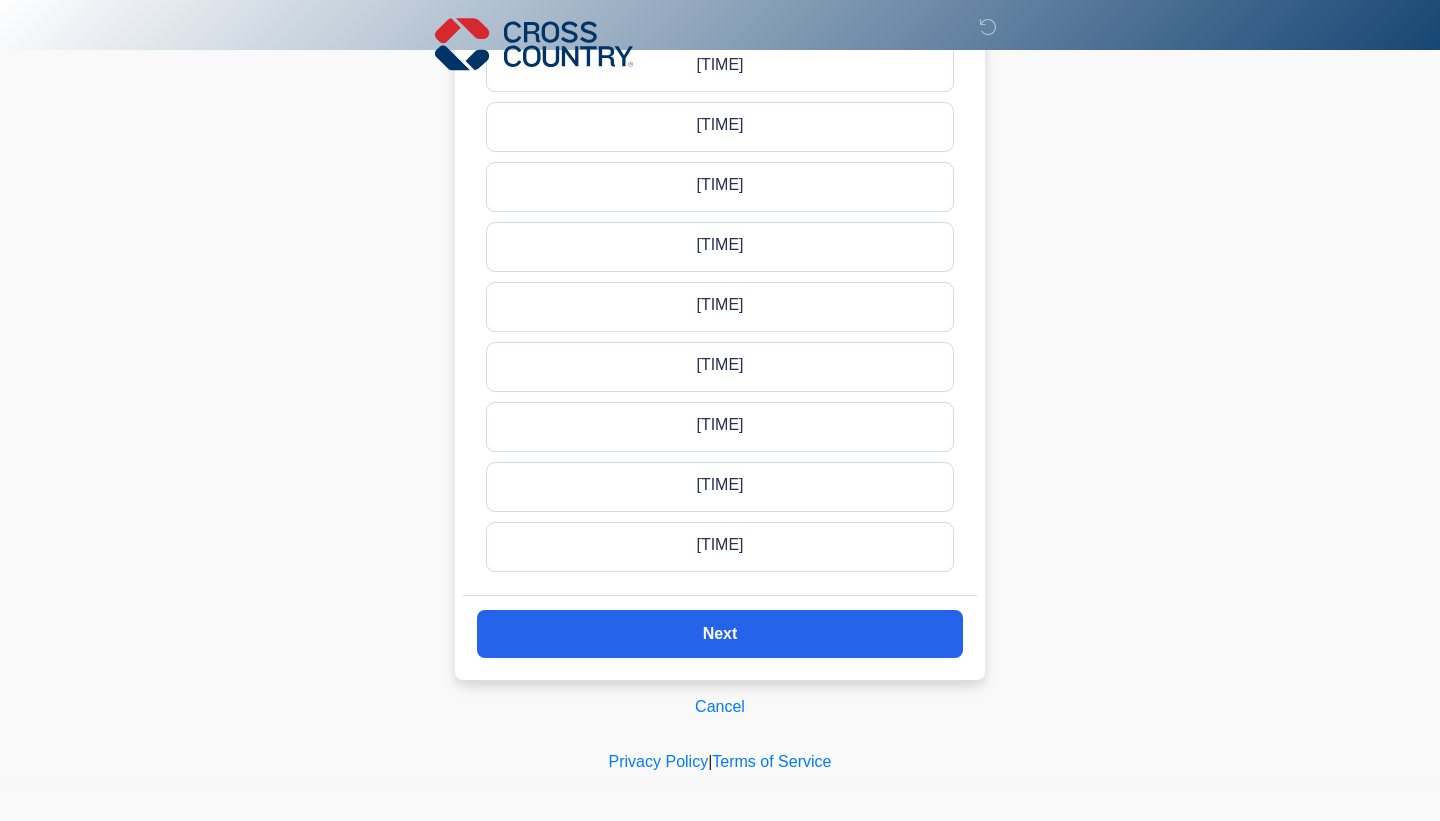 scroll, scrollTop: 1128, scrollLeft: 0, axis: vertical 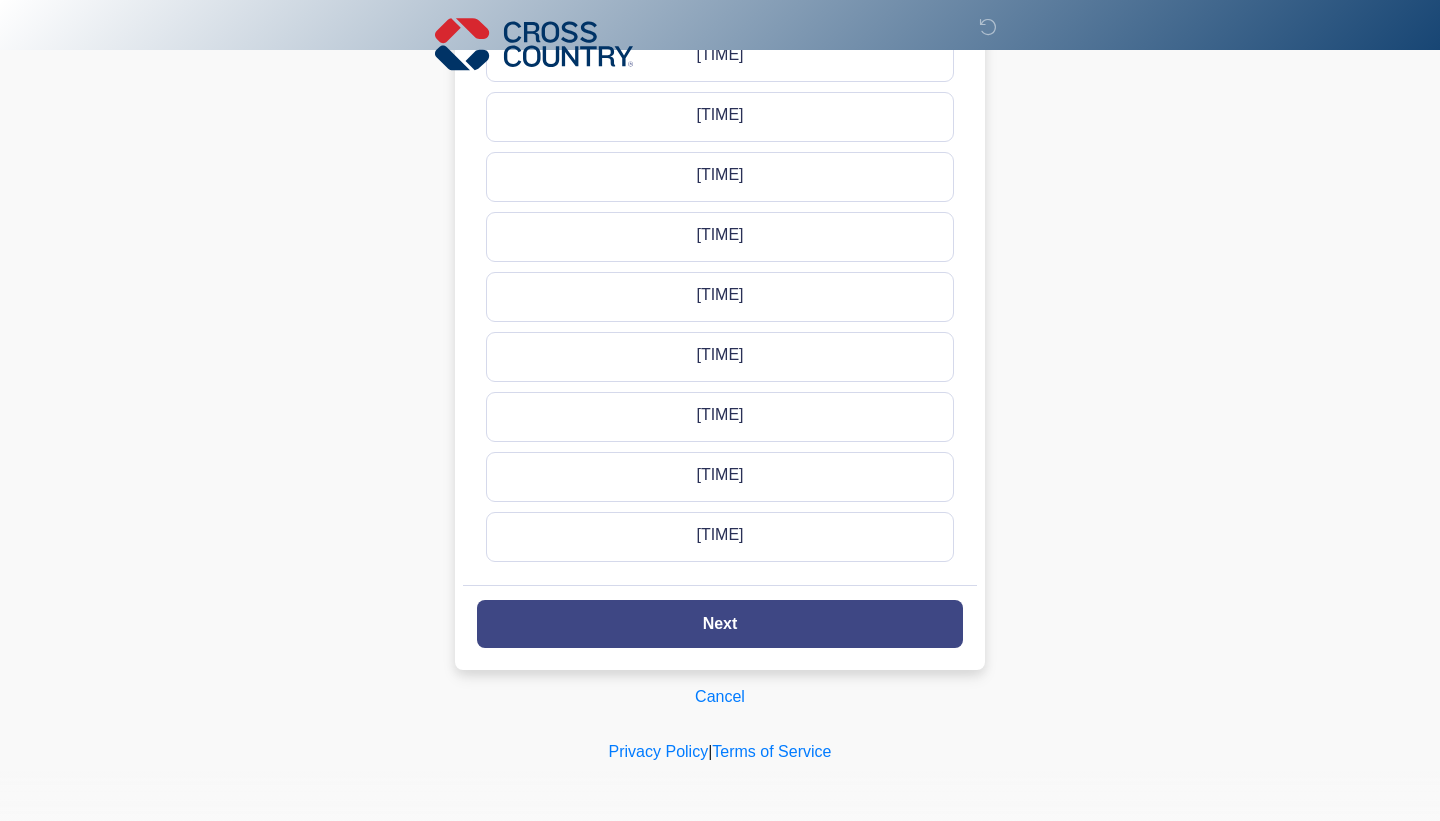 click on "Next" 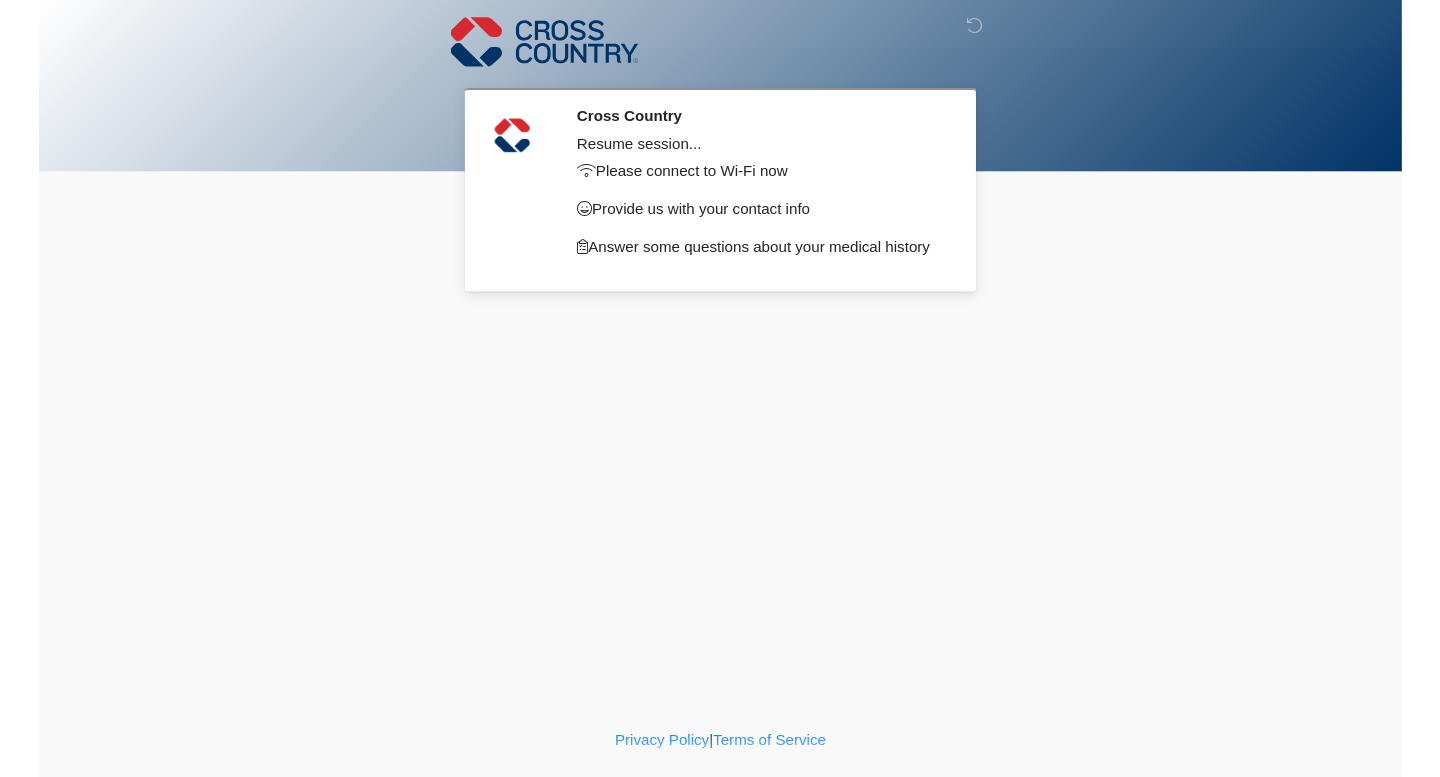scroll, scrollTop: 0, scrollLeft: 0, axis: both 